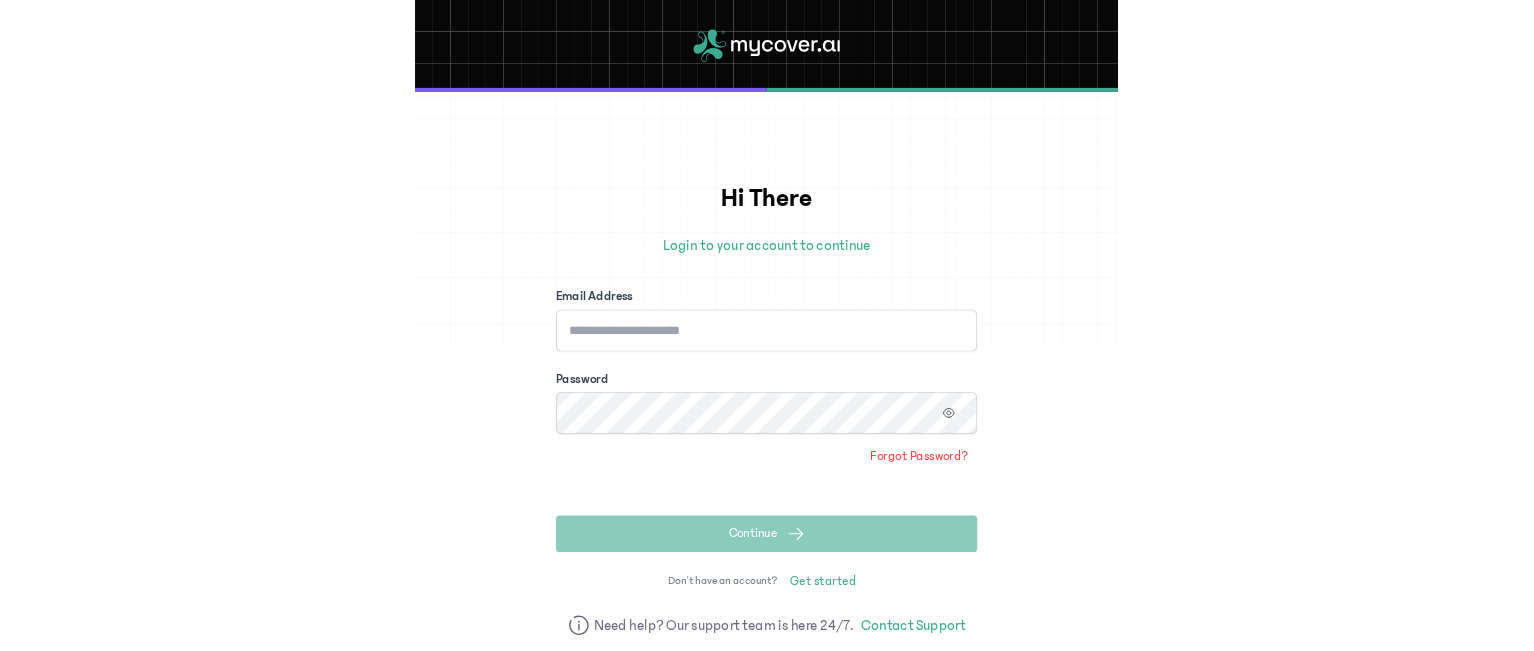 scroll, scrollTop: 0, scrollLeft: 0, axis: both 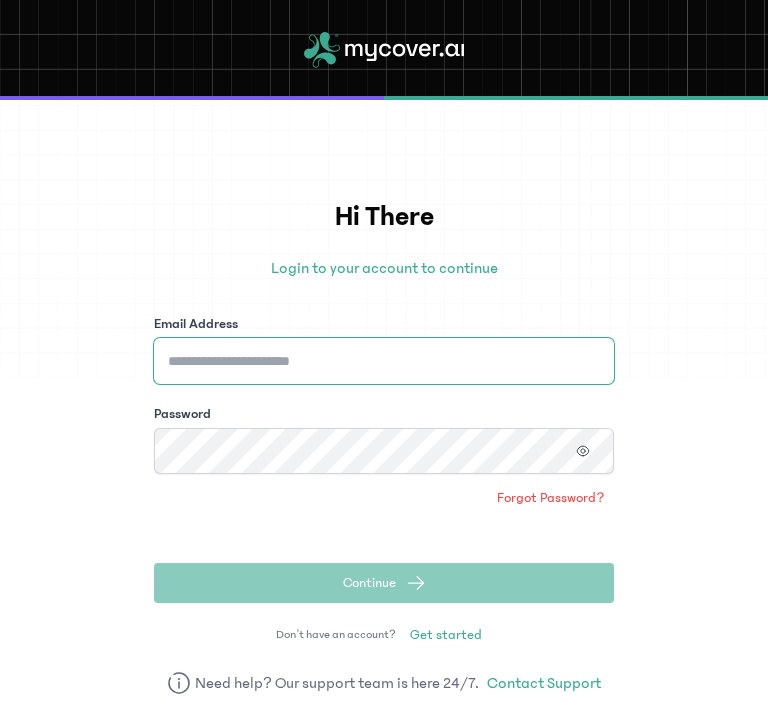 click on "Email Address" at bounding box center (384, 361) 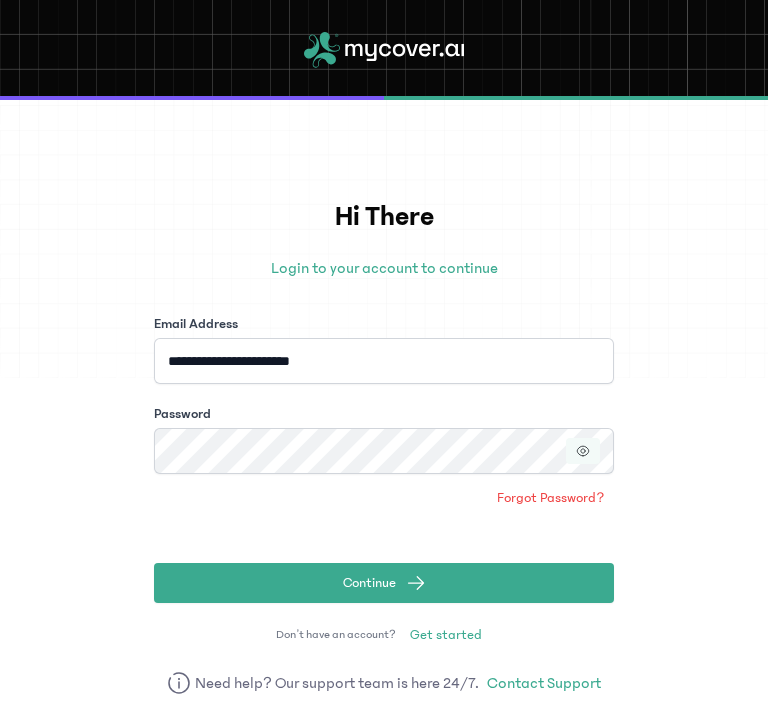 click 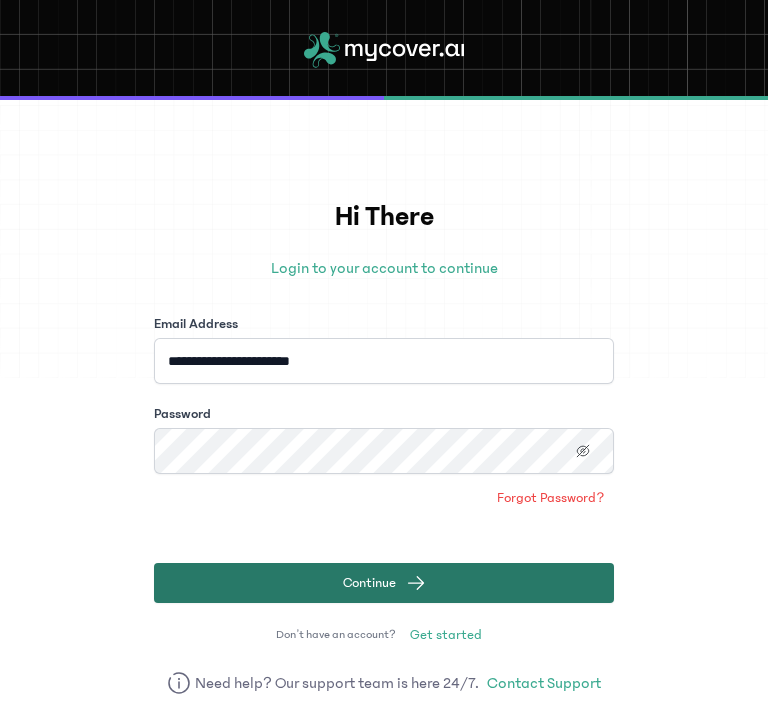 click on "Continue" 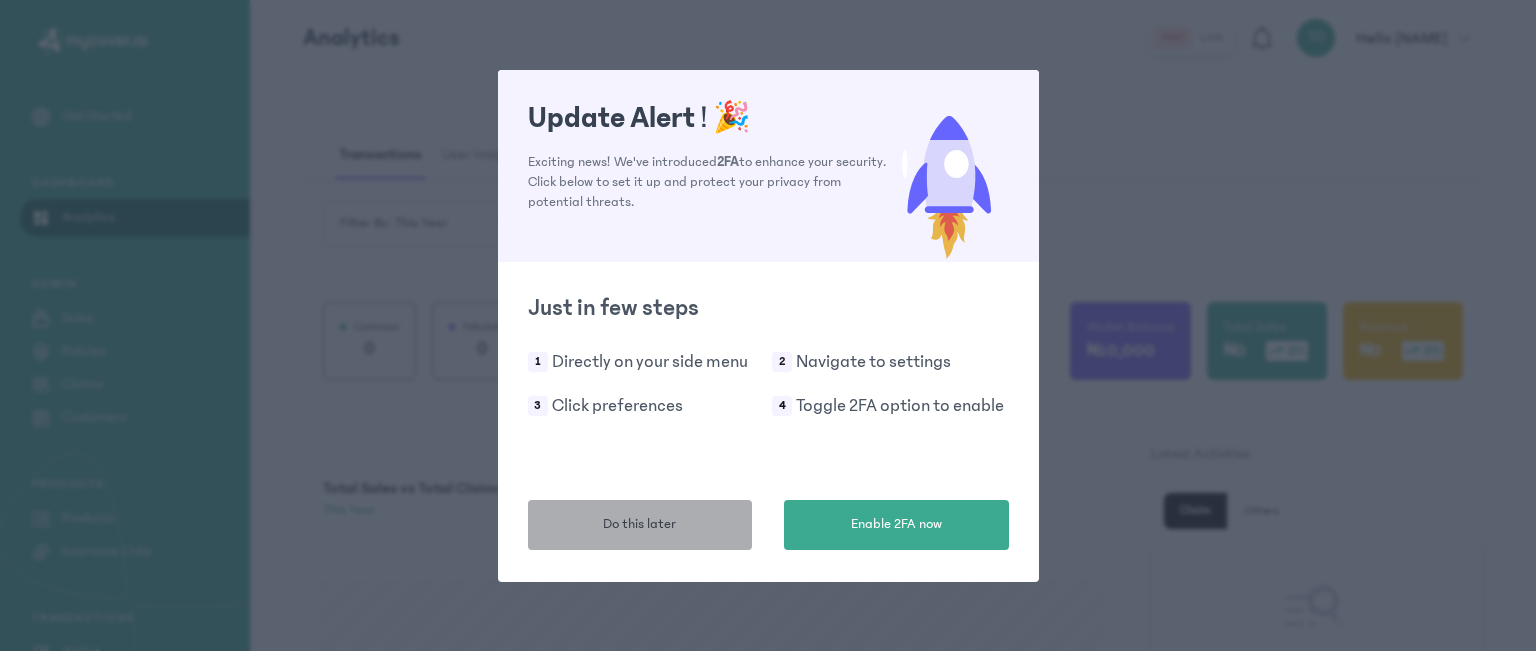 click on "Do this later" at bounding box center (640, 525) 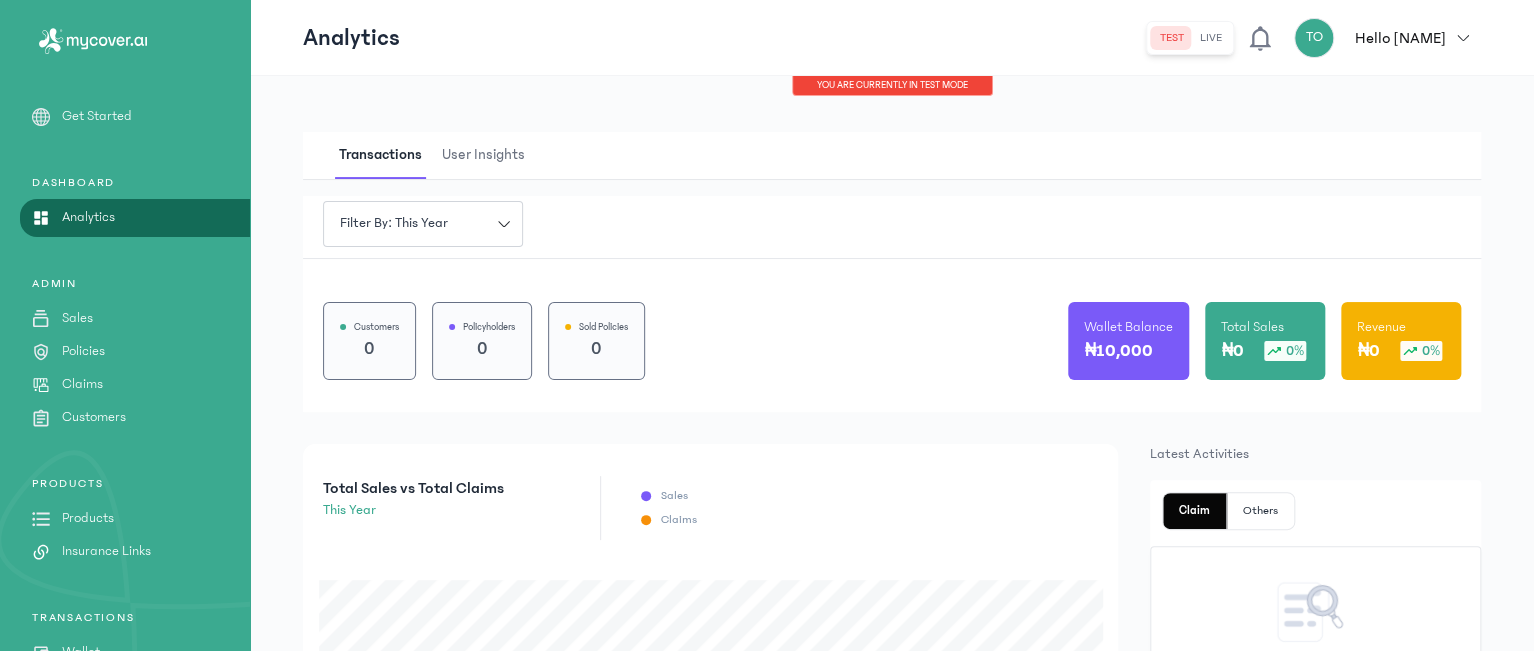 click on "live" 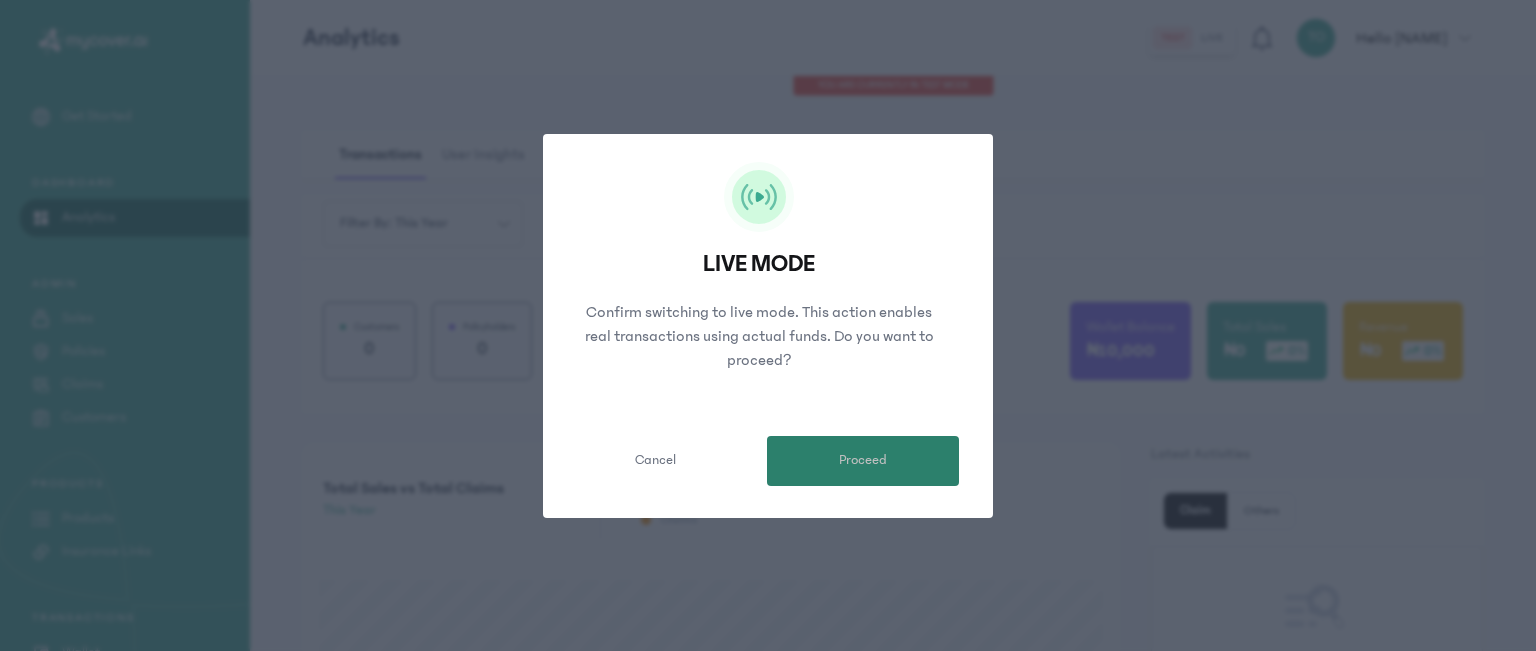 click on "Proceed" at bounding box center (863, 461) 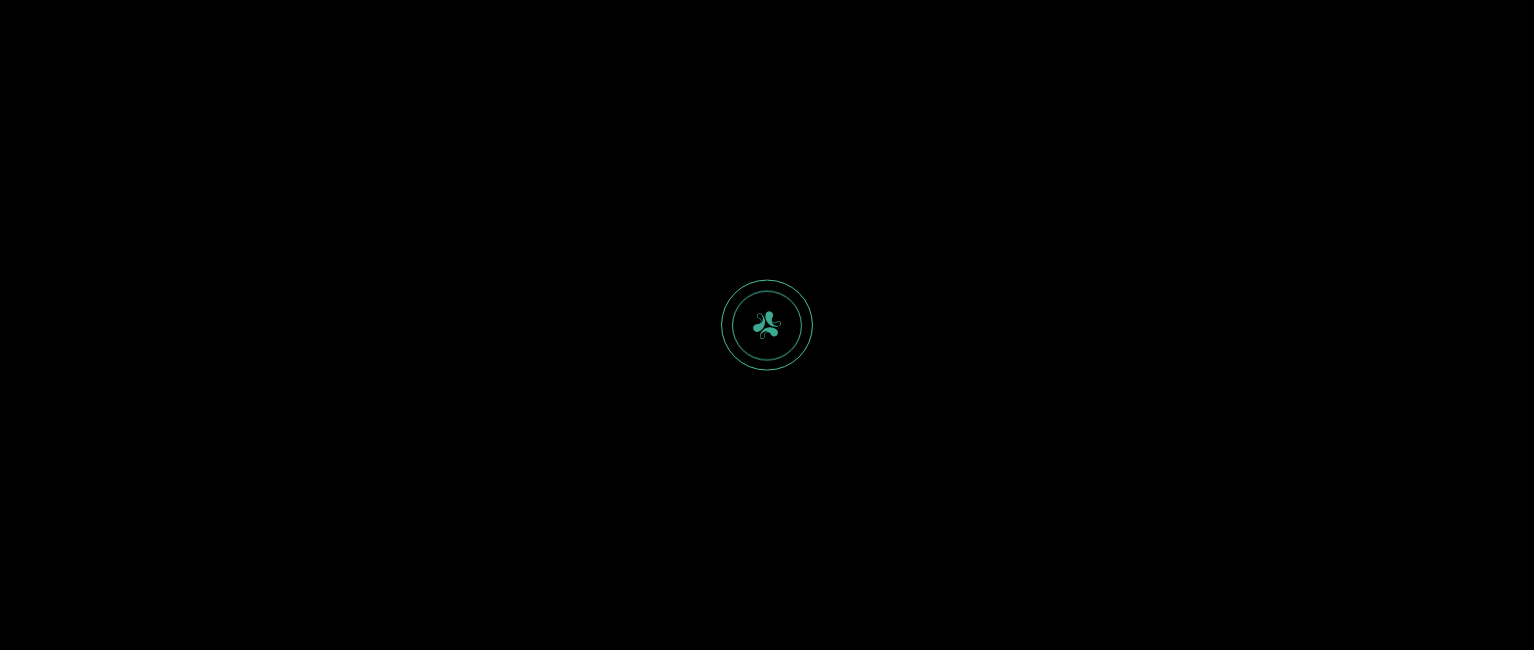 scroll, scrollTop: 0, scrollLeft: 0, axis: both 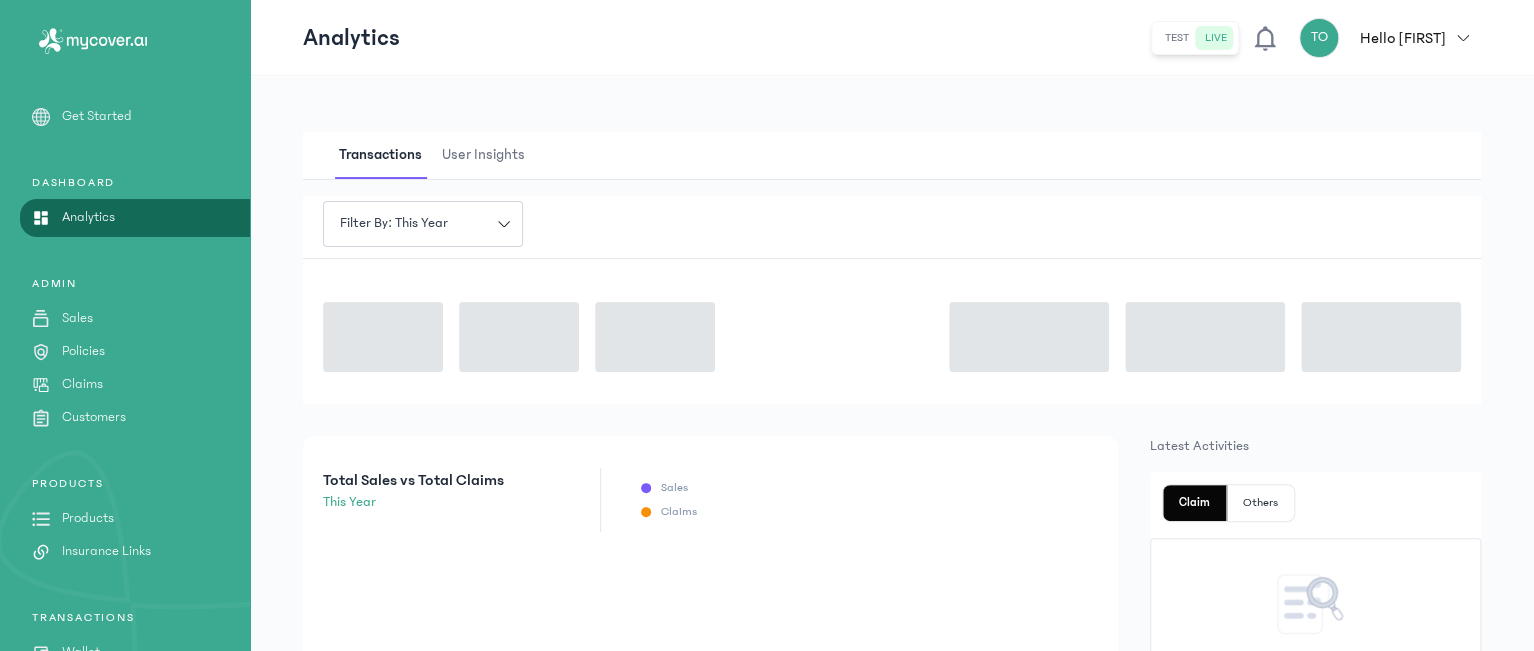 click on "Products" at bounding box center (88, 518) 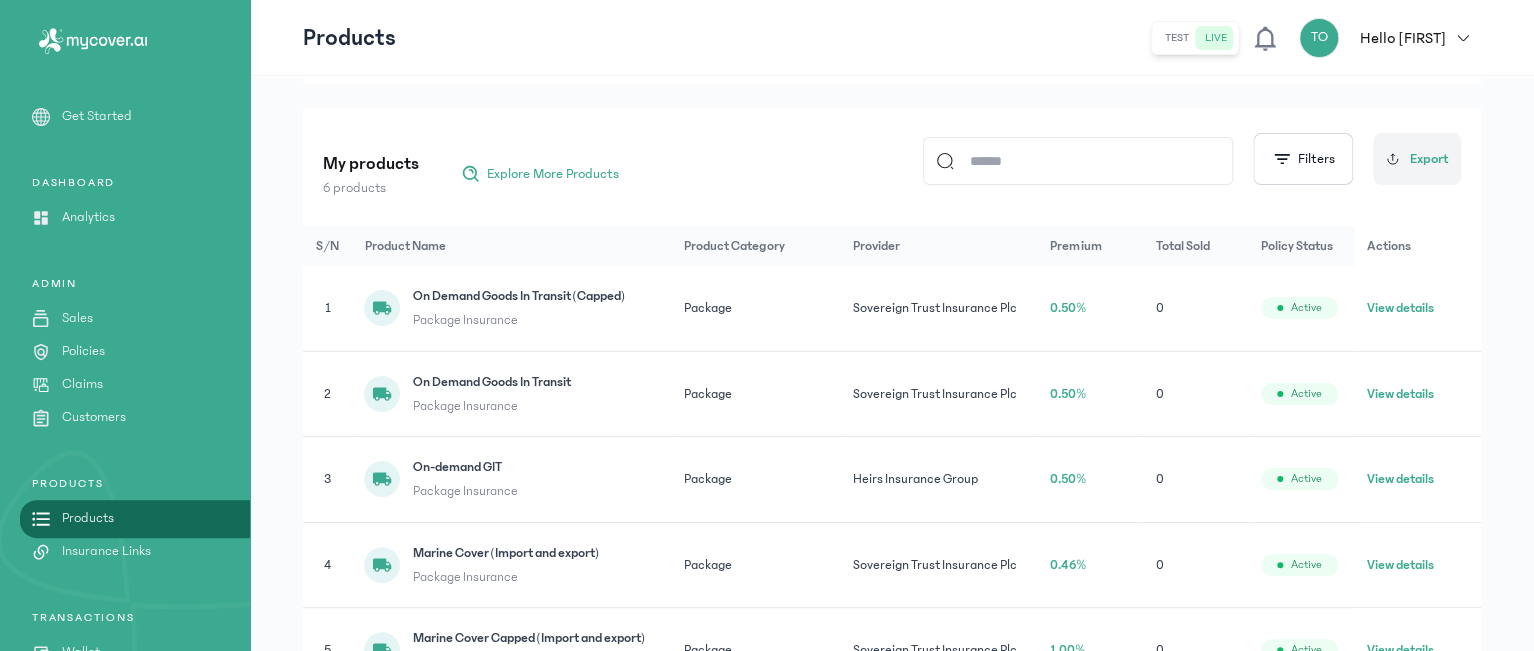 scroll, scrollTop: 198, scrollLeft: 0, axis: vertical 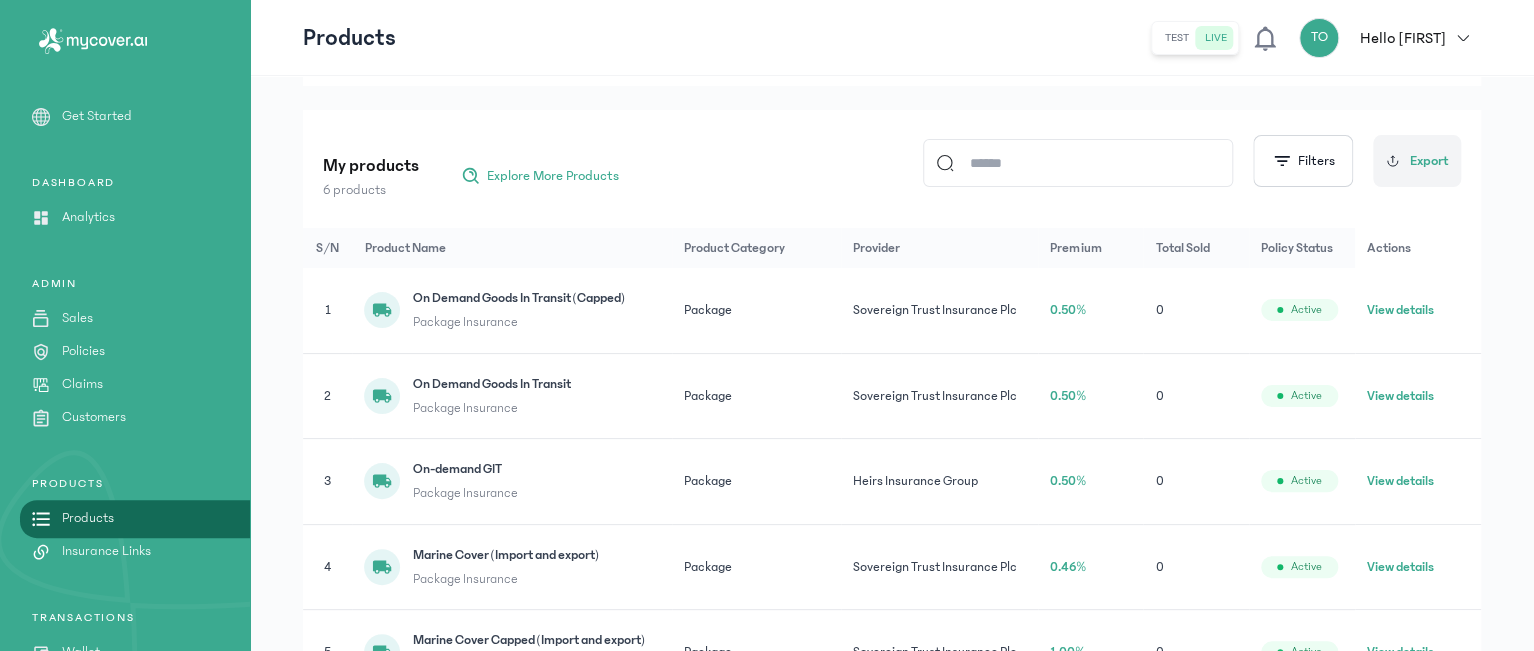 click 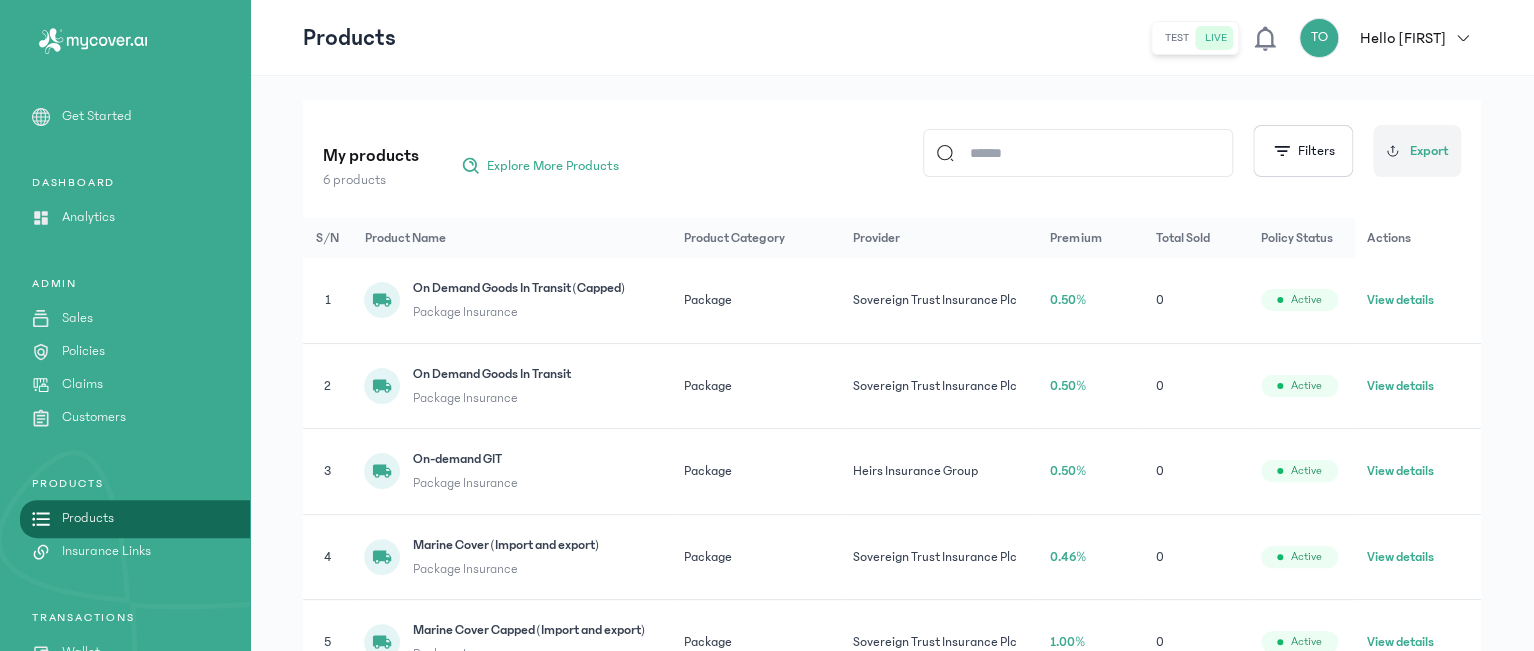 scroll, scrollTop: 204, scrollLeft: 0, axis: vertical 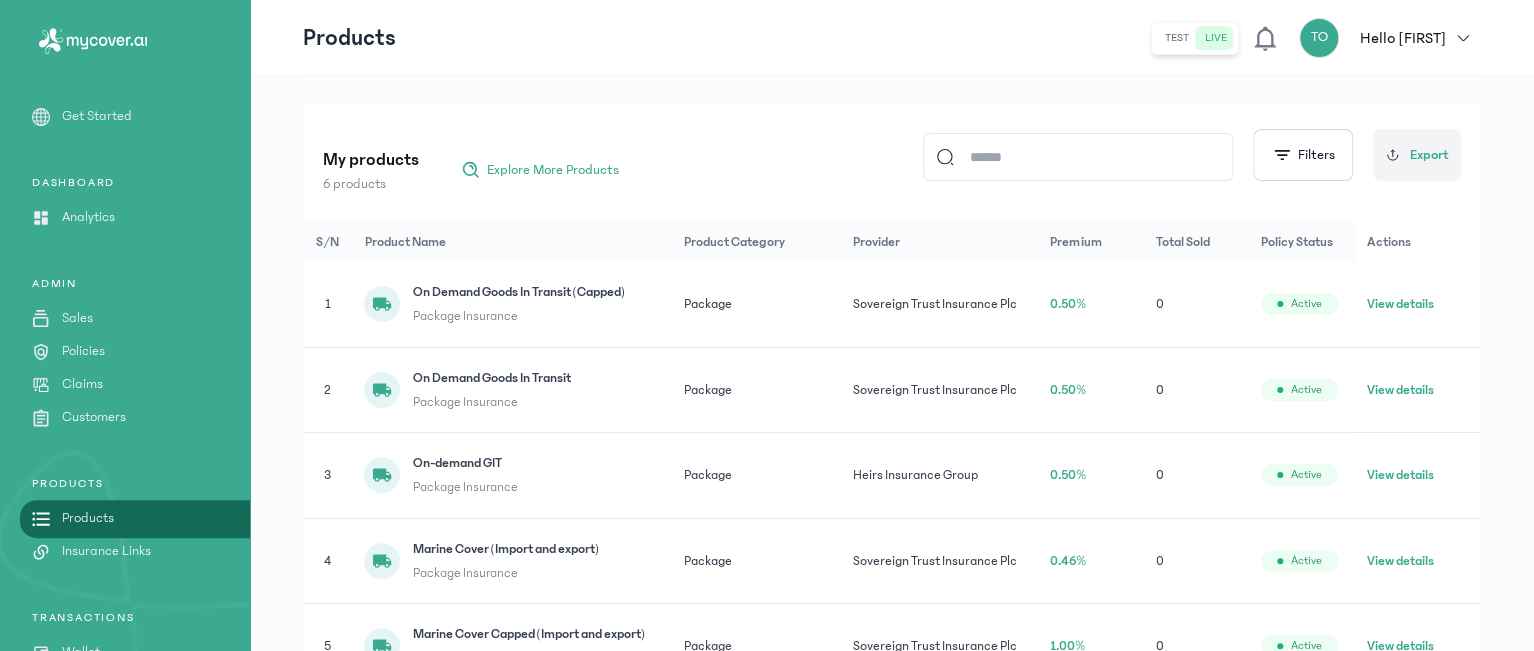 click on "View details" 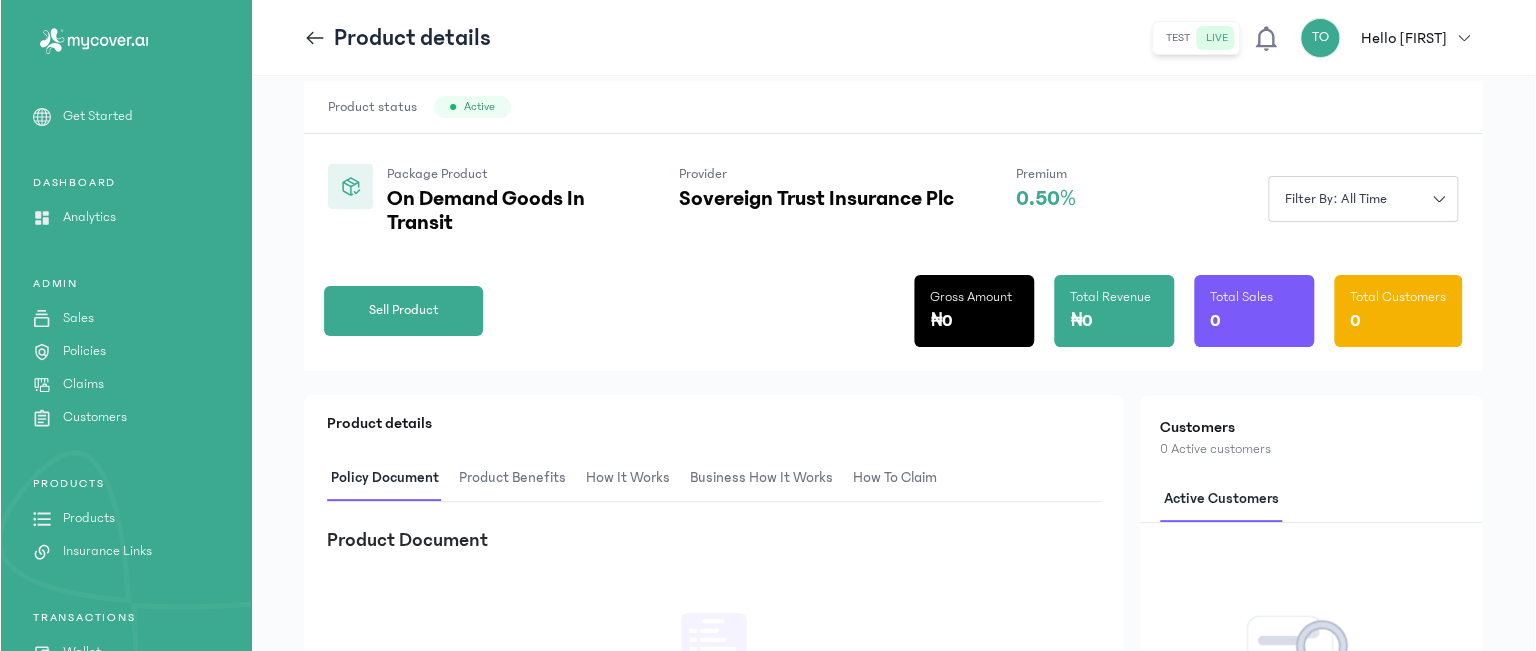 scroll, scrollTop: 128, scrollLeft: 0, axis: vertical 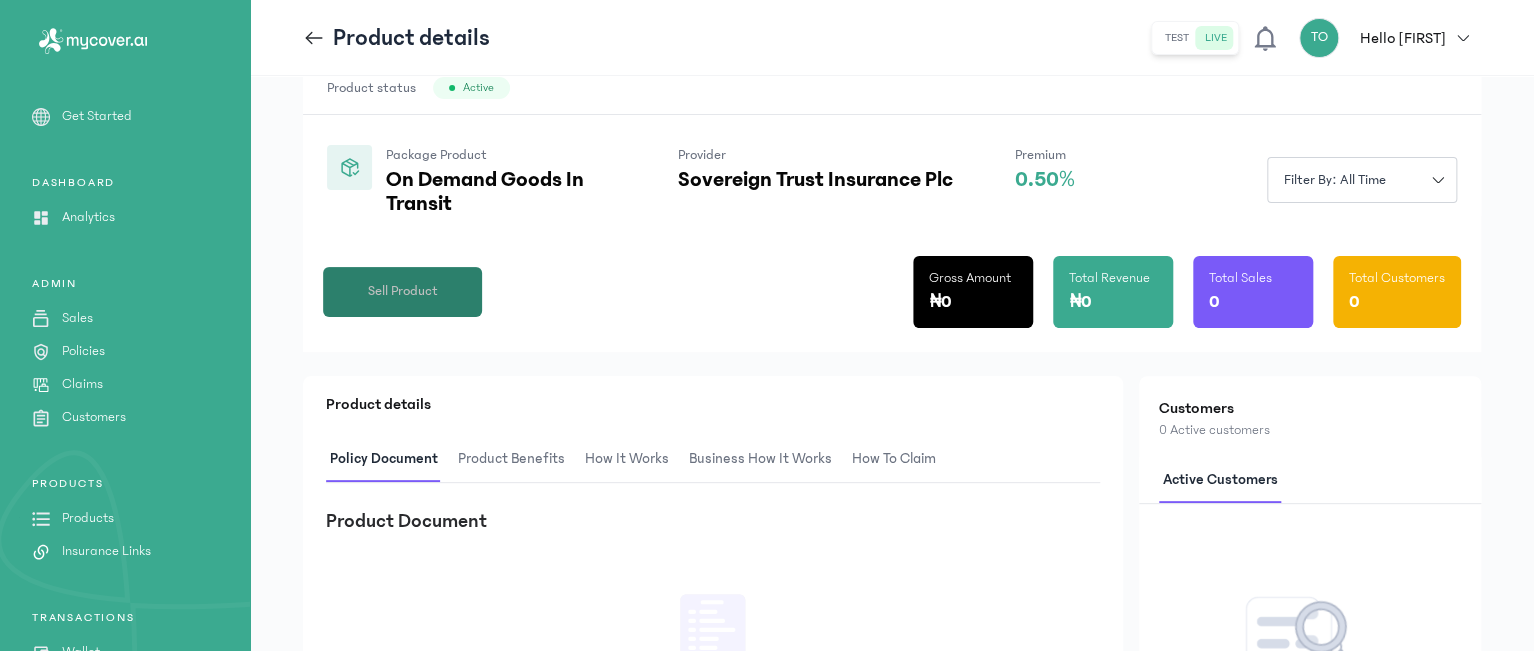 click on "Sell Product" 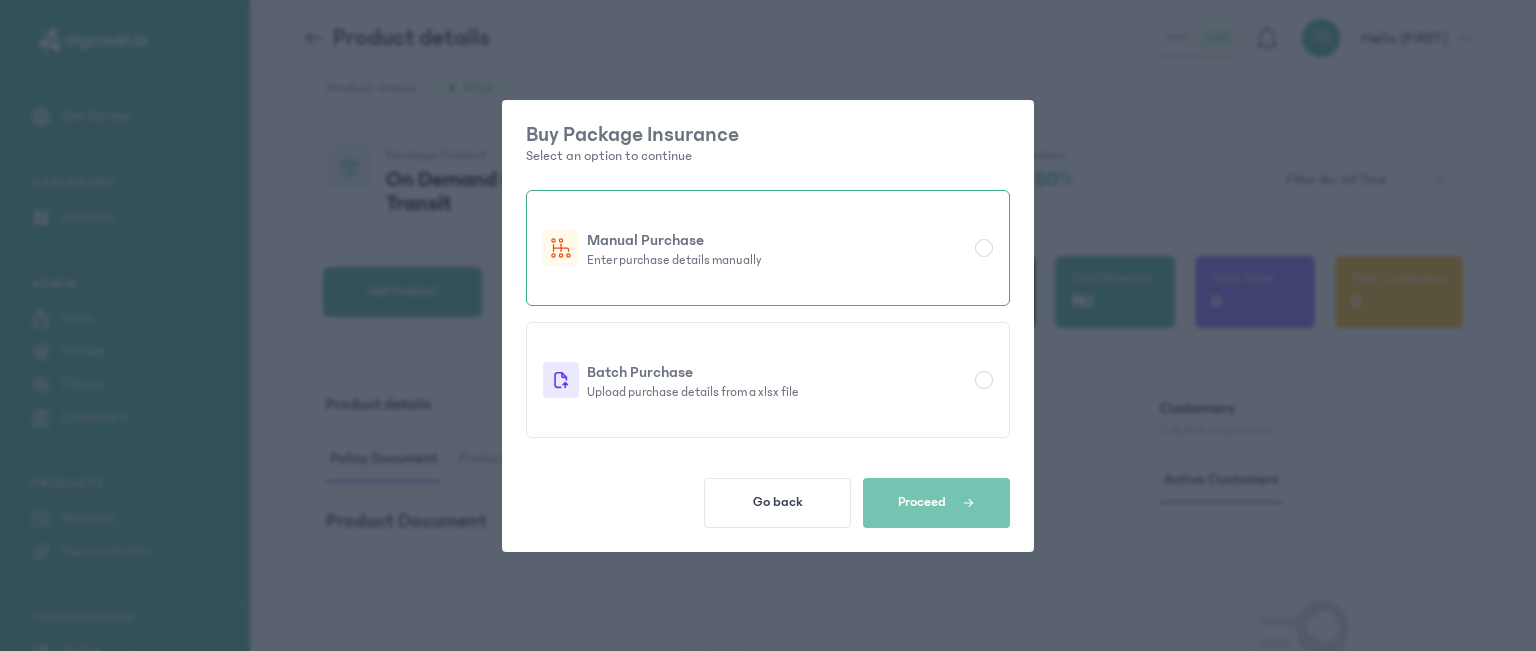 click on "Manual Purchase" at bounding box center [777, 240] 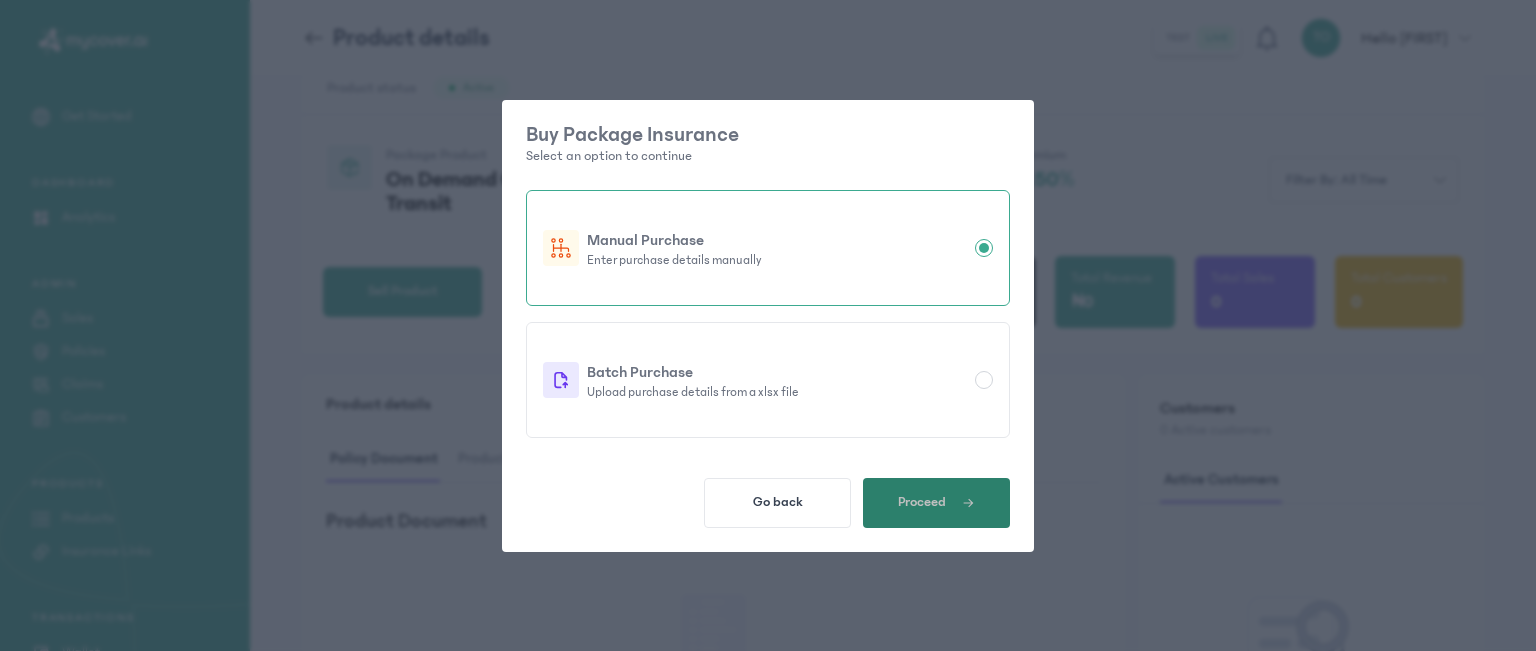 click on "Proceed" at bounding box center (922, 502) 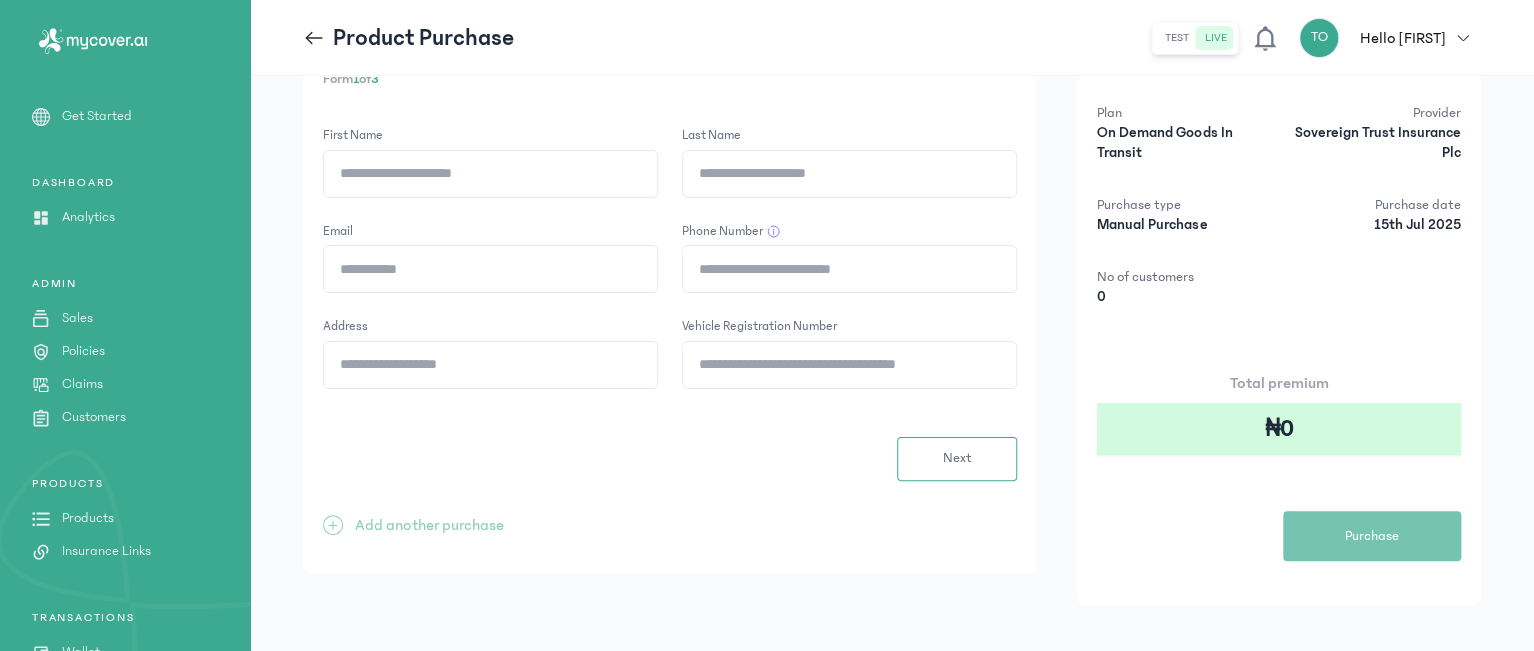 scroll, scrollTop: 68, scrollLeft: 0, axis: vertical 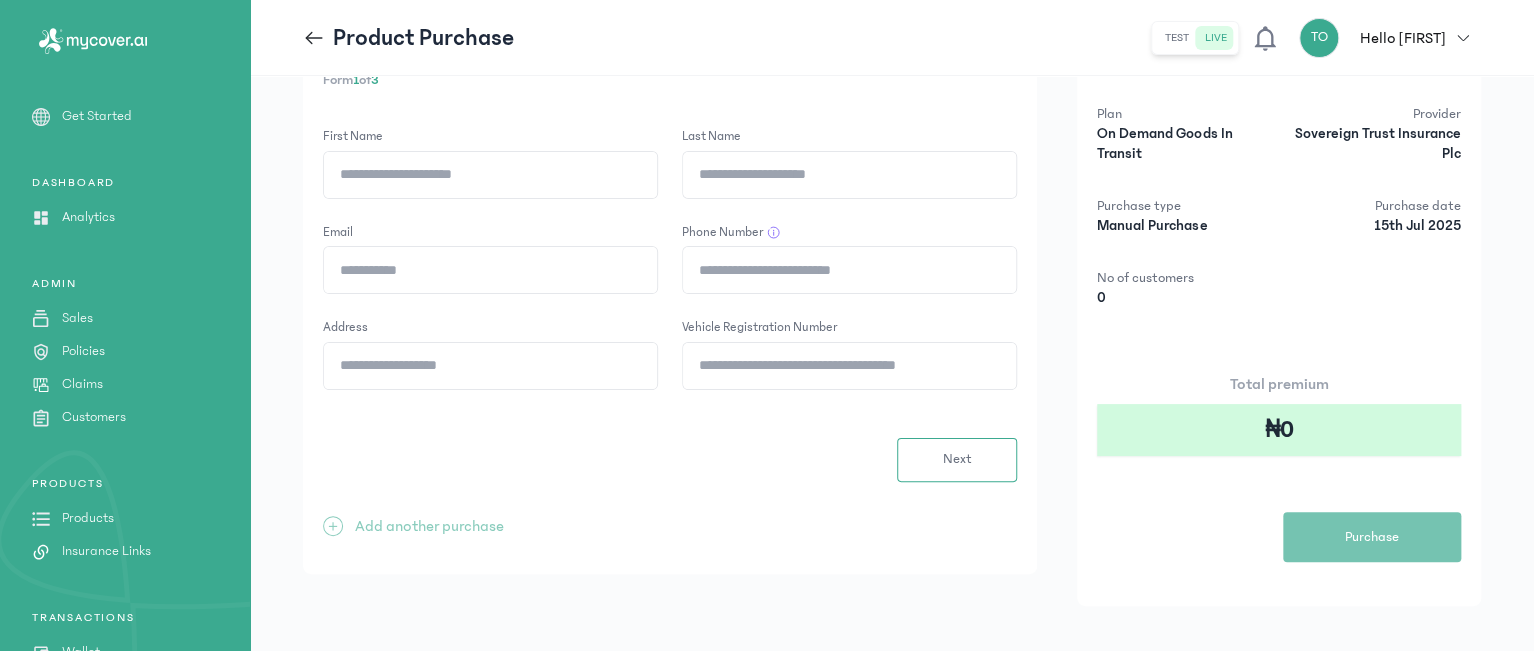 click on "First Name" 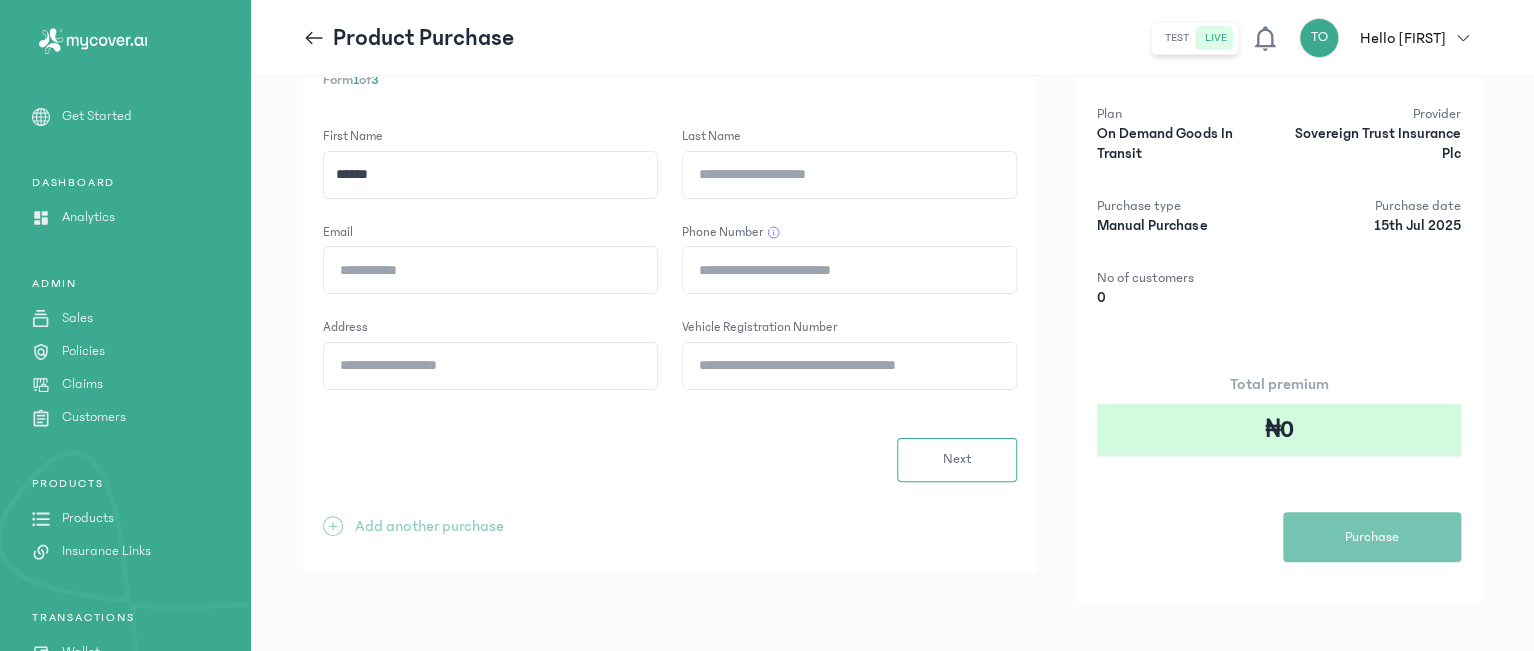 type on "******" 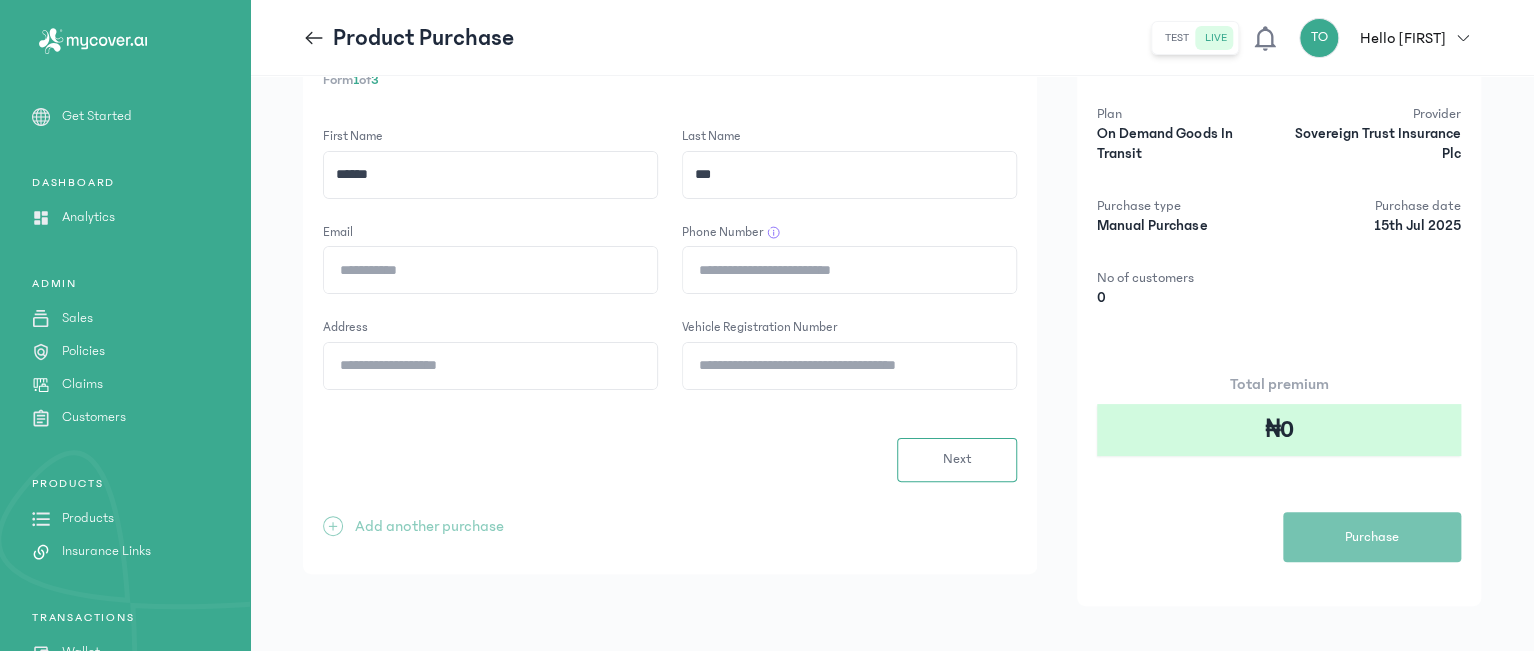 type on "***" 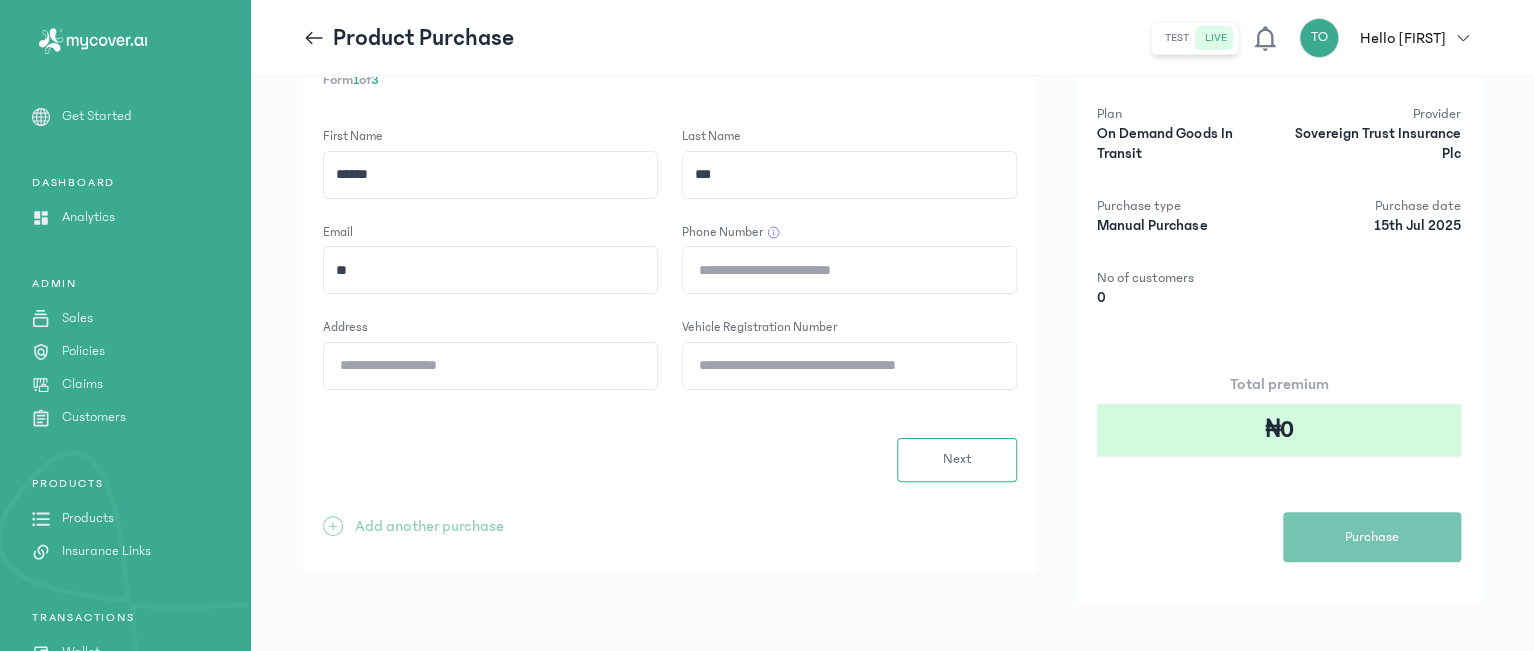 type on "*" 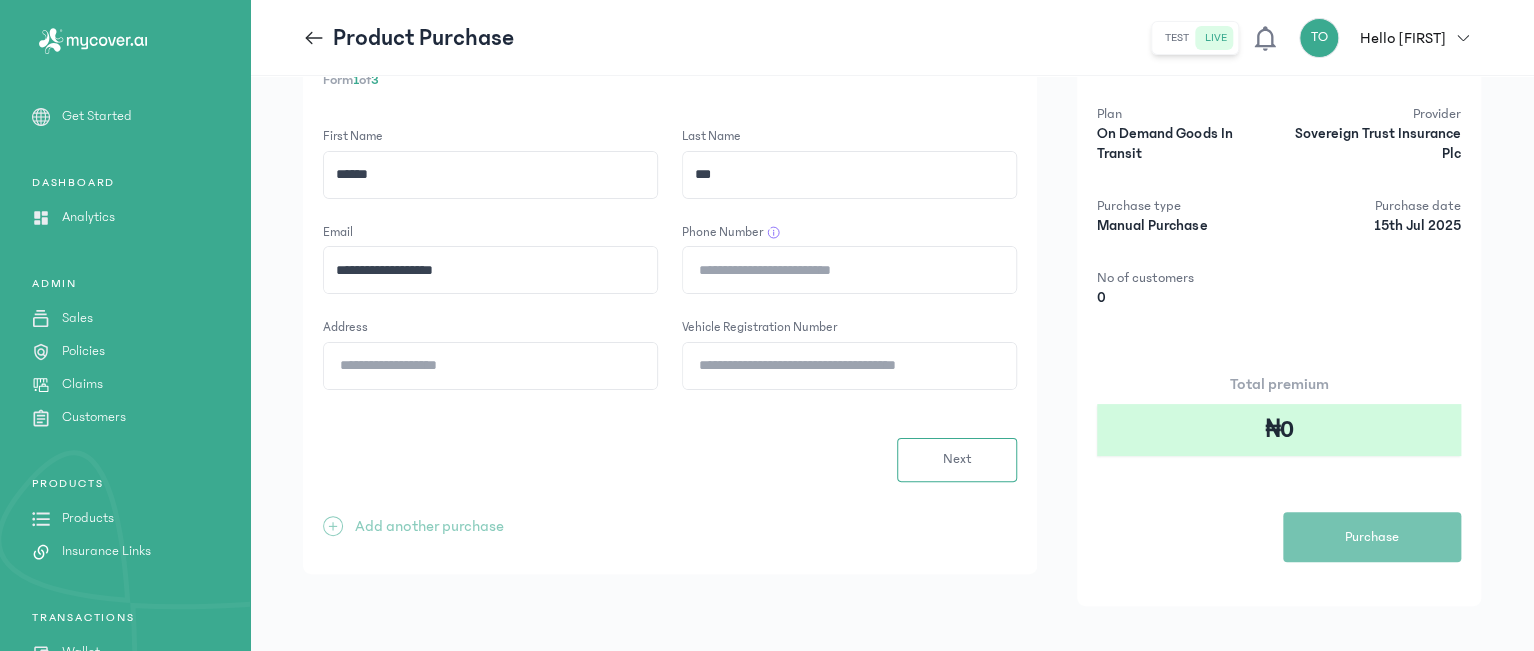 type on "**********" 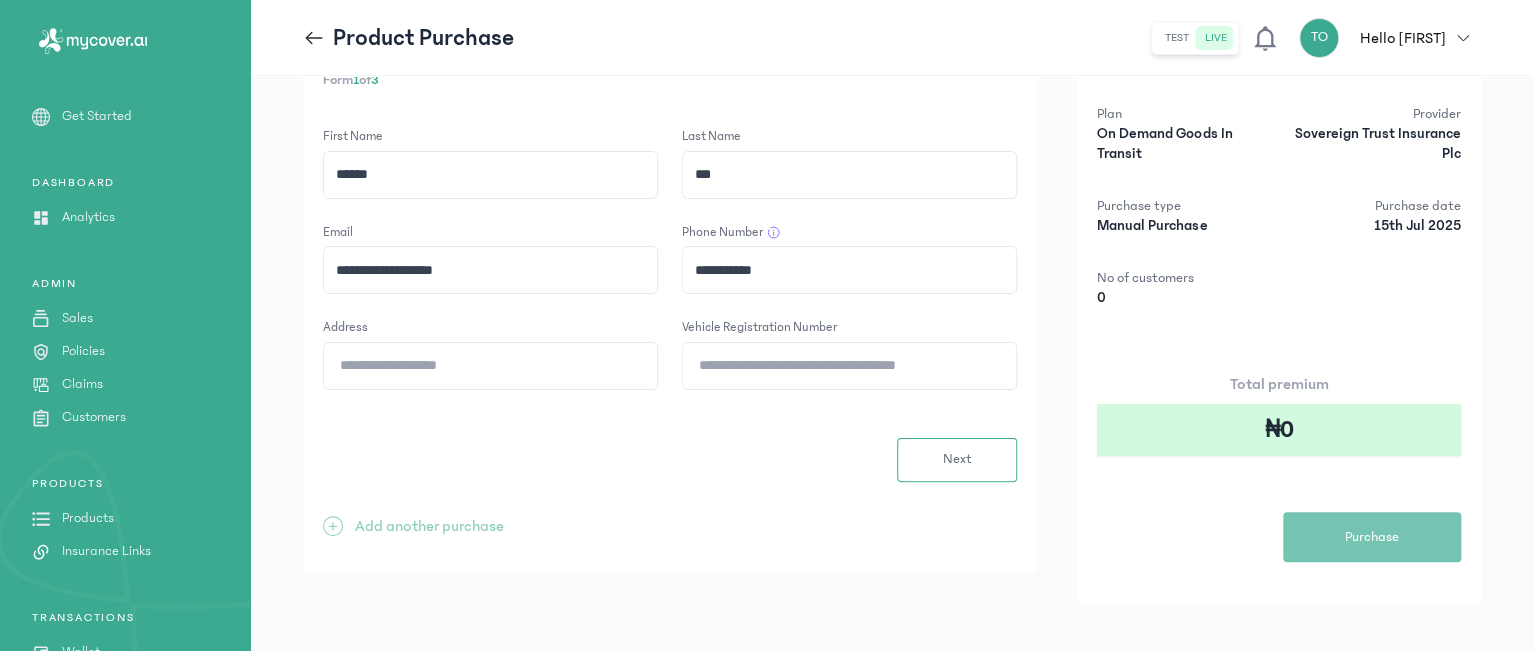 type on "**********" 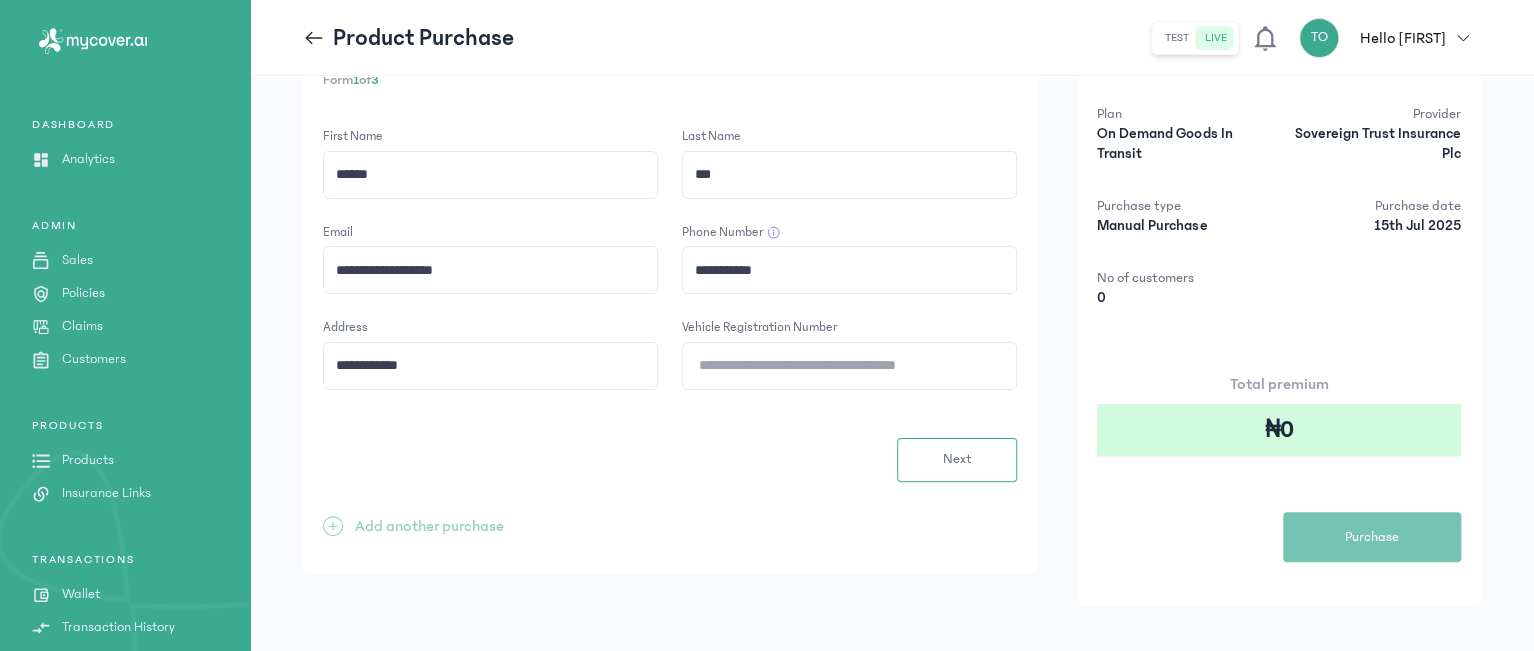 scroll, scrollTop: 207, scrollLeft: 0, axis: vertical 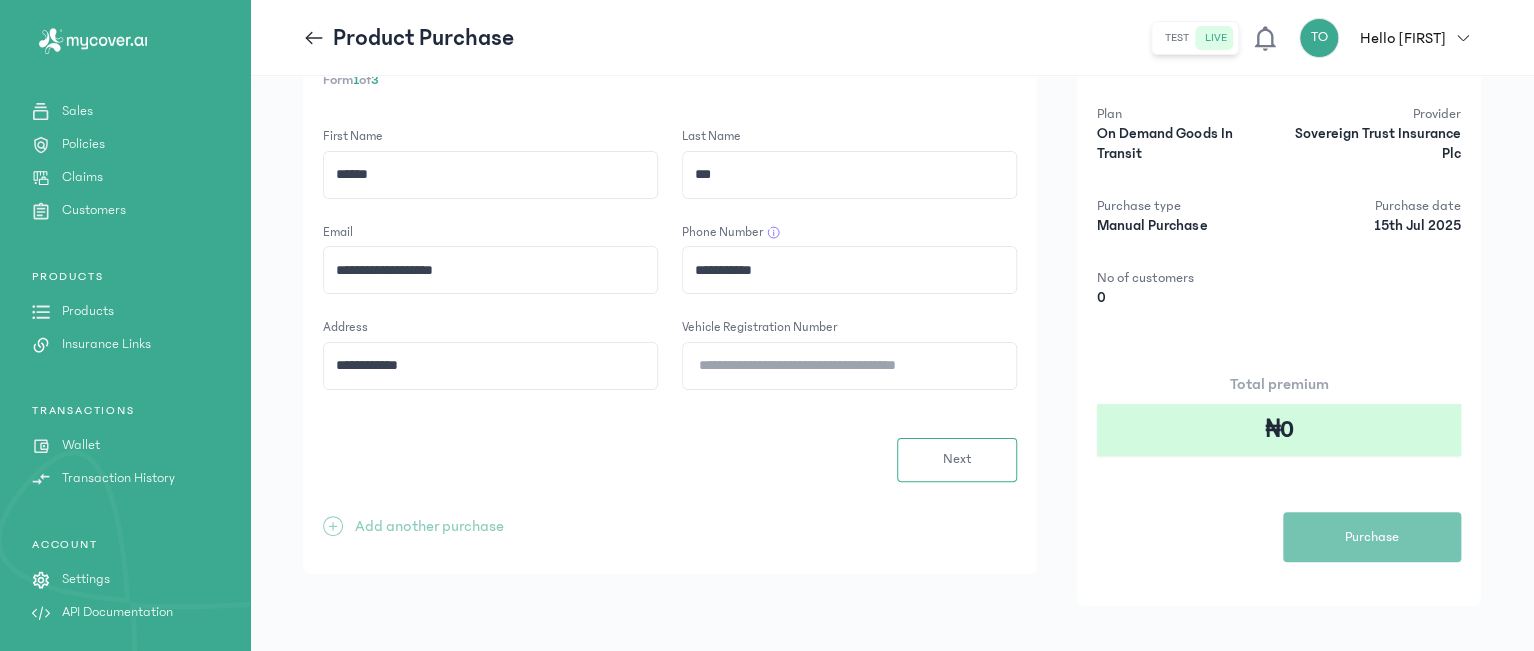 type on "**********" 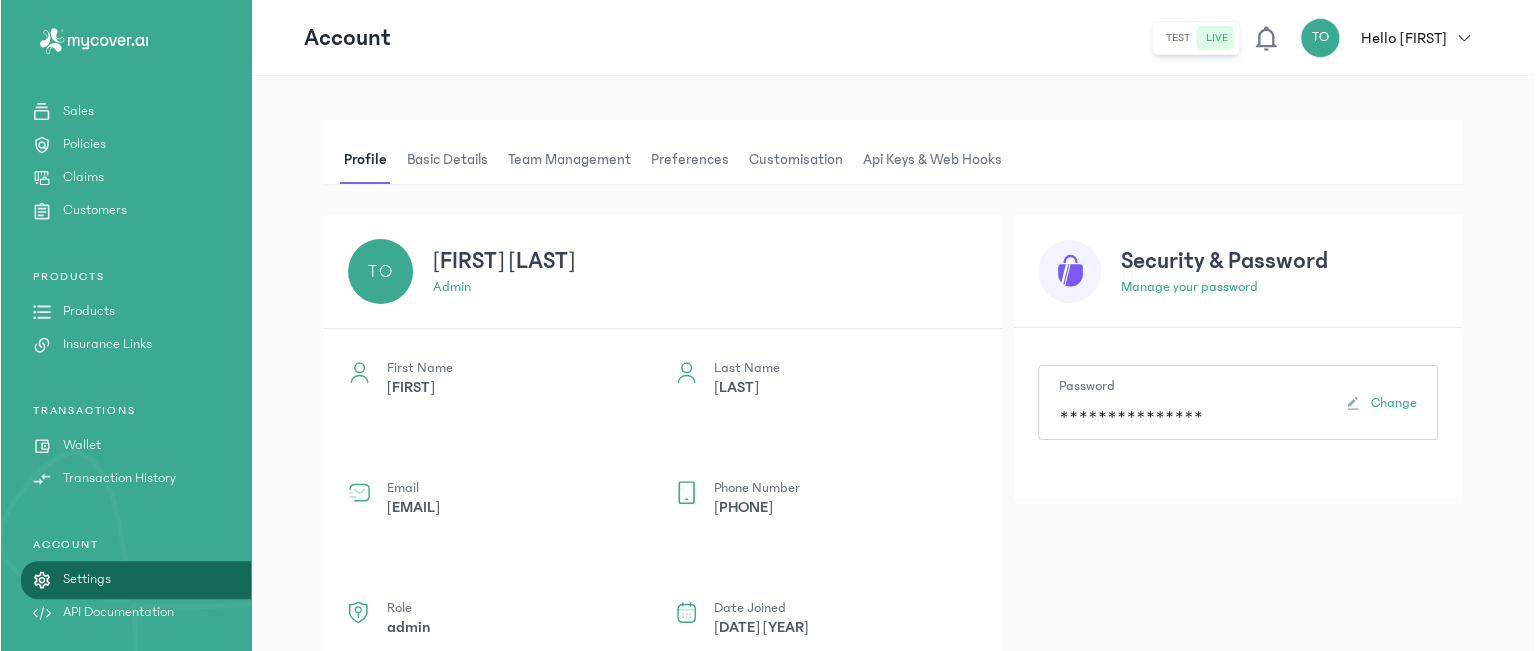 scroll, scrollTop: 0, scrollLeft: 0, axis: both 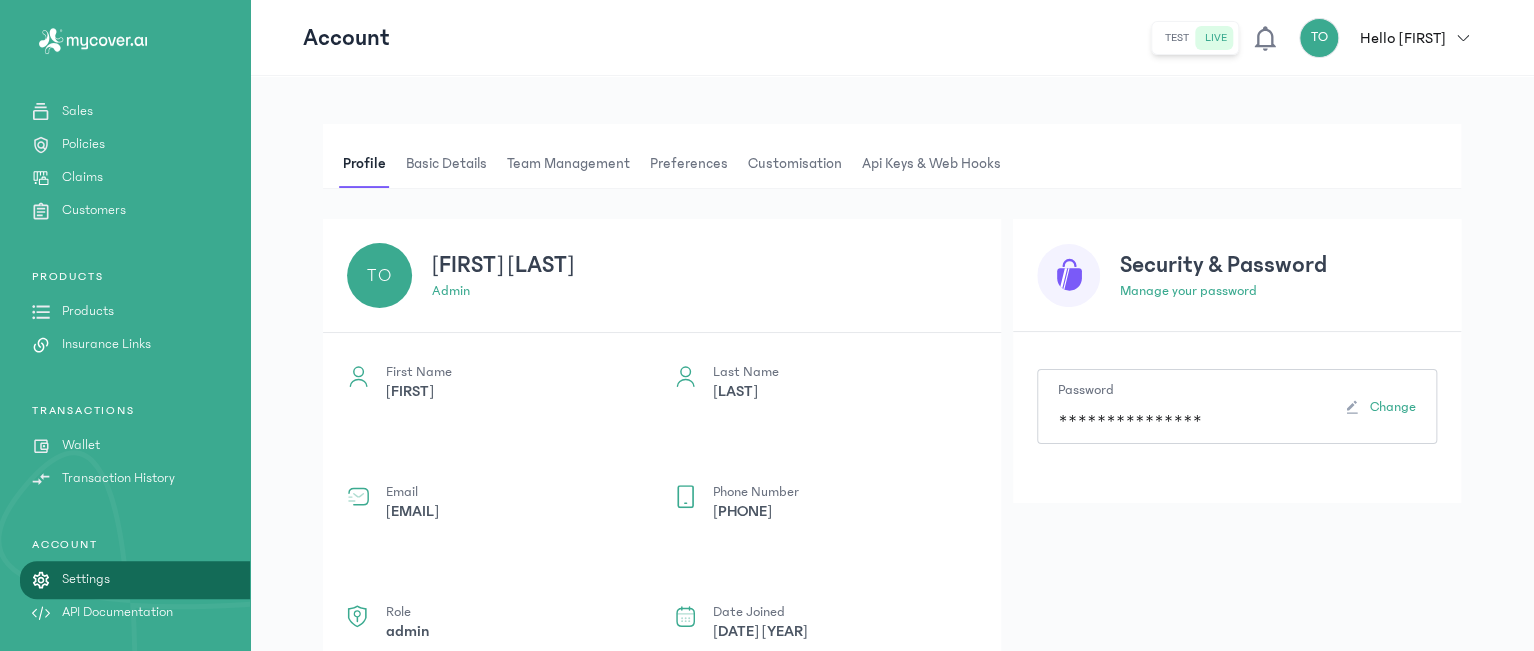 click on "Team Management" at bounding box center [568, 164] 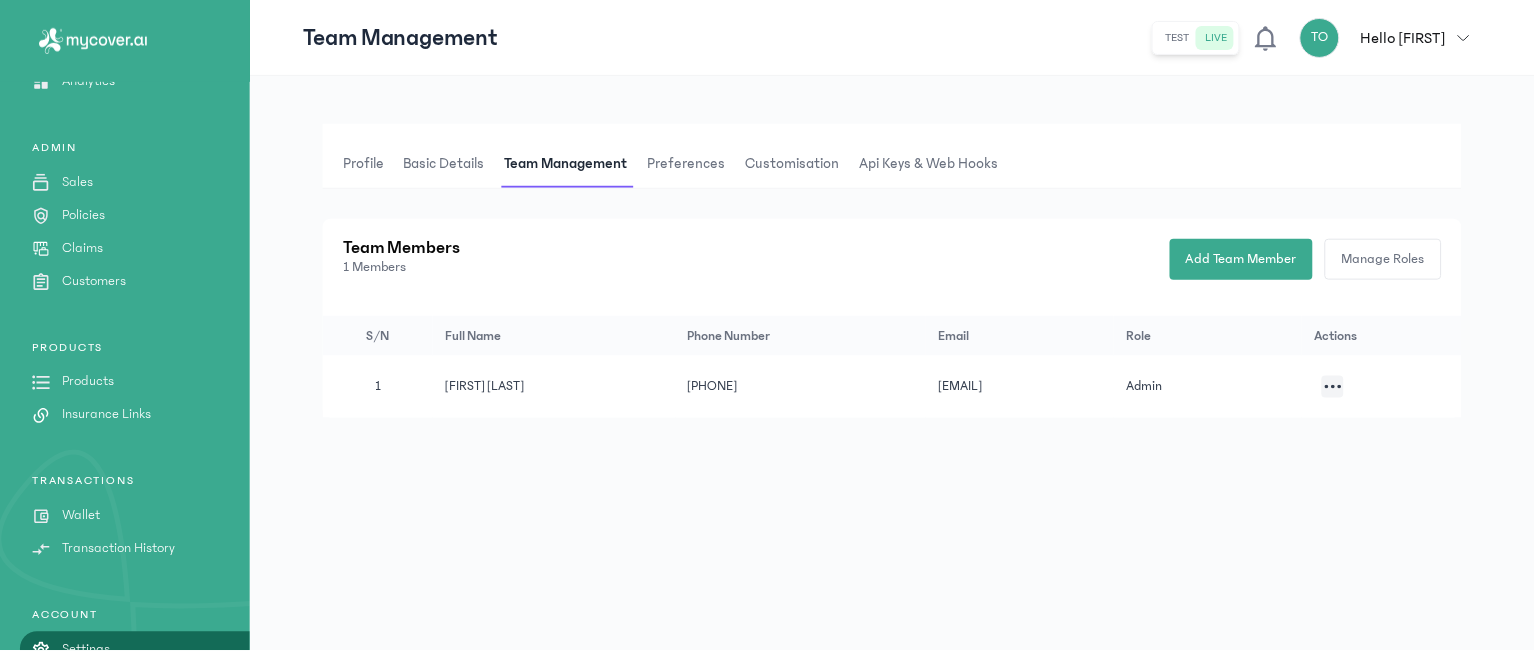 scroll, scrollTop: 130, scrollLeft: 0, axis: vertical 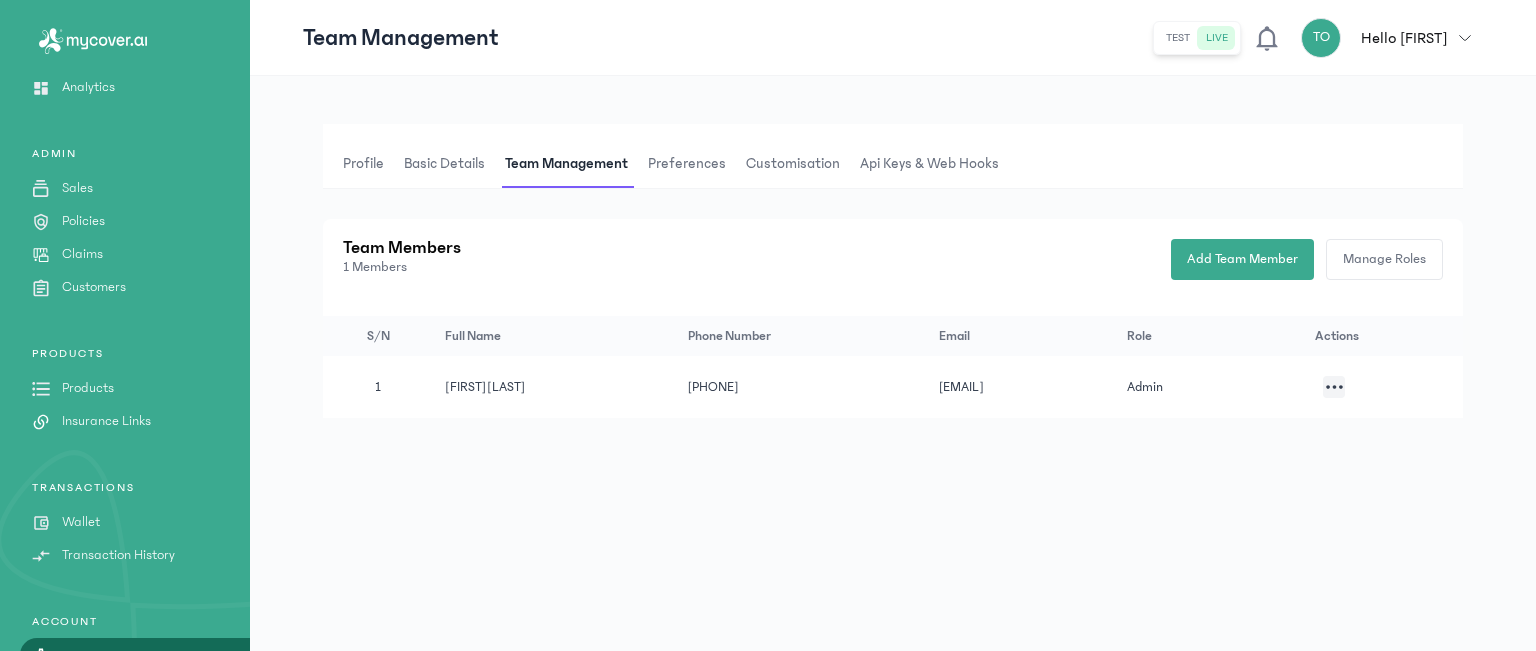 click on "Preferences" at bounding box center (687, 164) 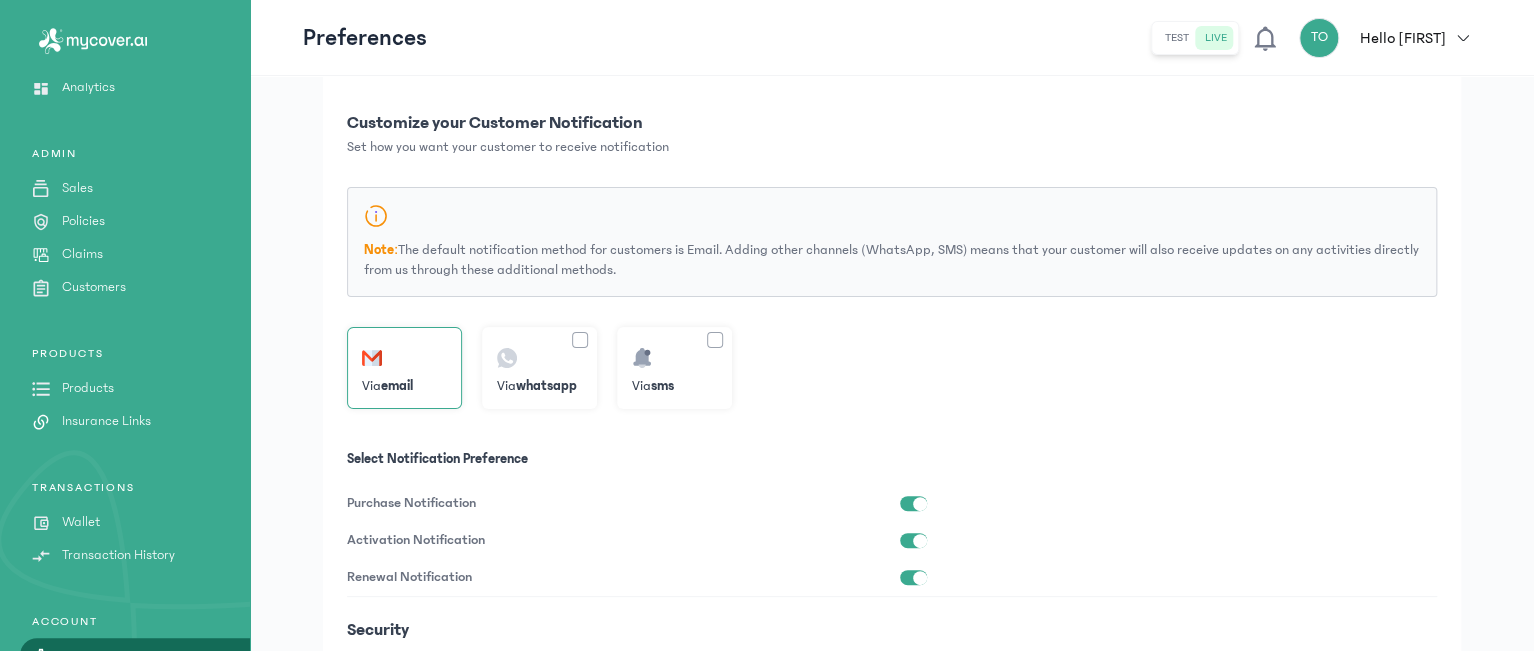 scroll, scrollTop: 112, scrollLeft: 0, axis: vertical 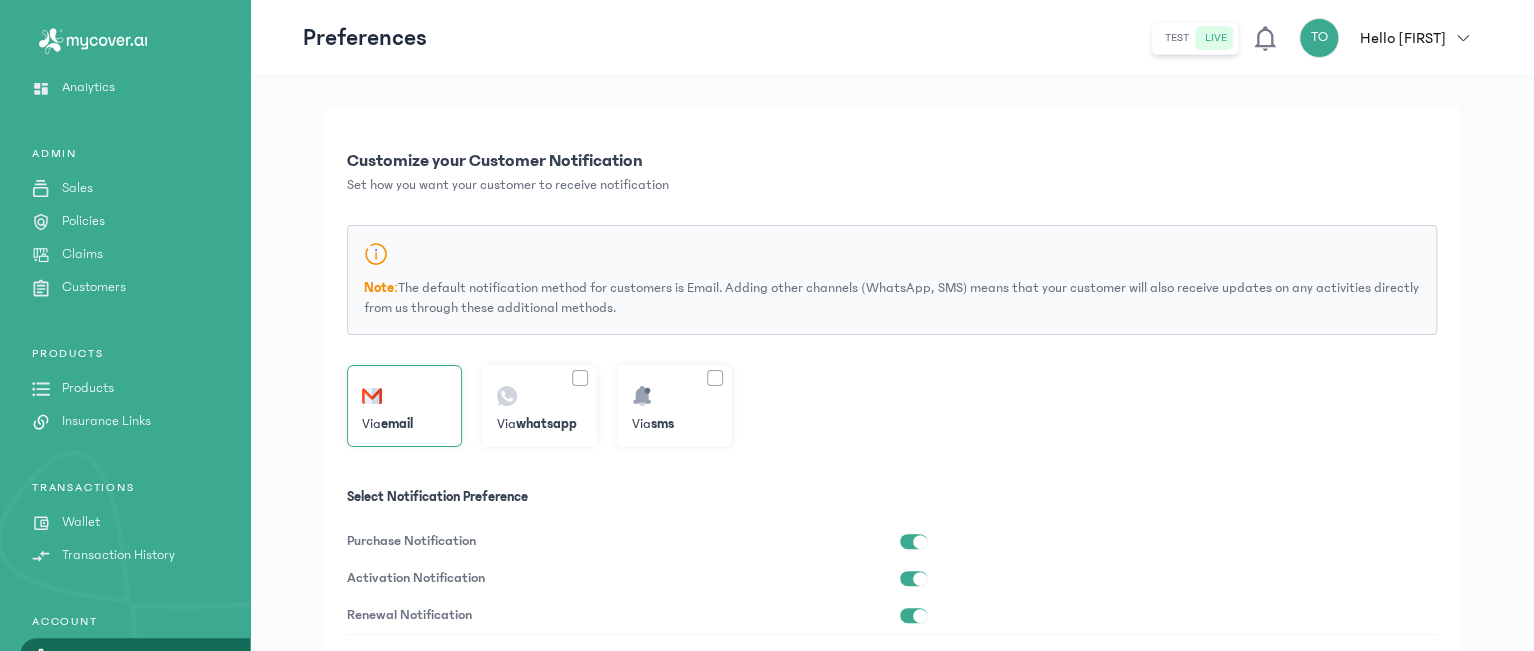 click at bounding box center (580, 378) 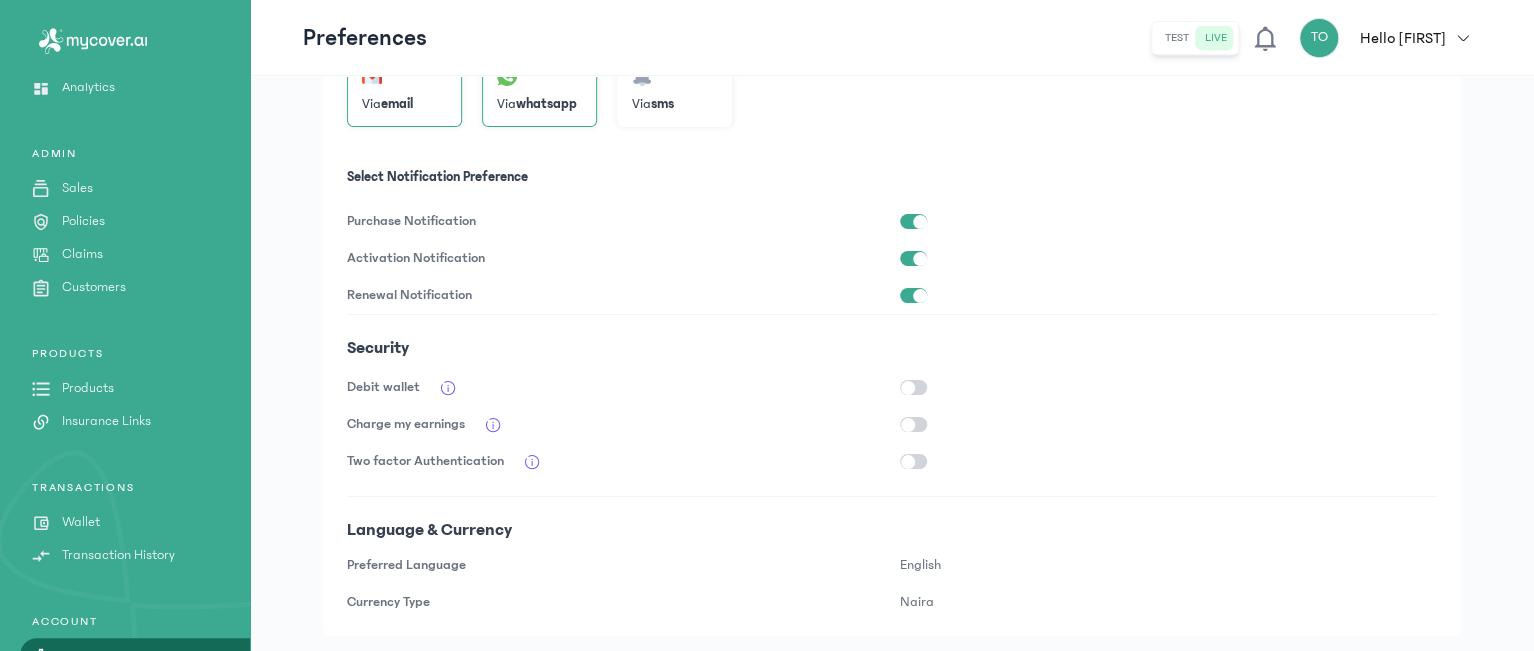 scroll, scrollTop: 433, scrollLeft: 0, axis: vertical 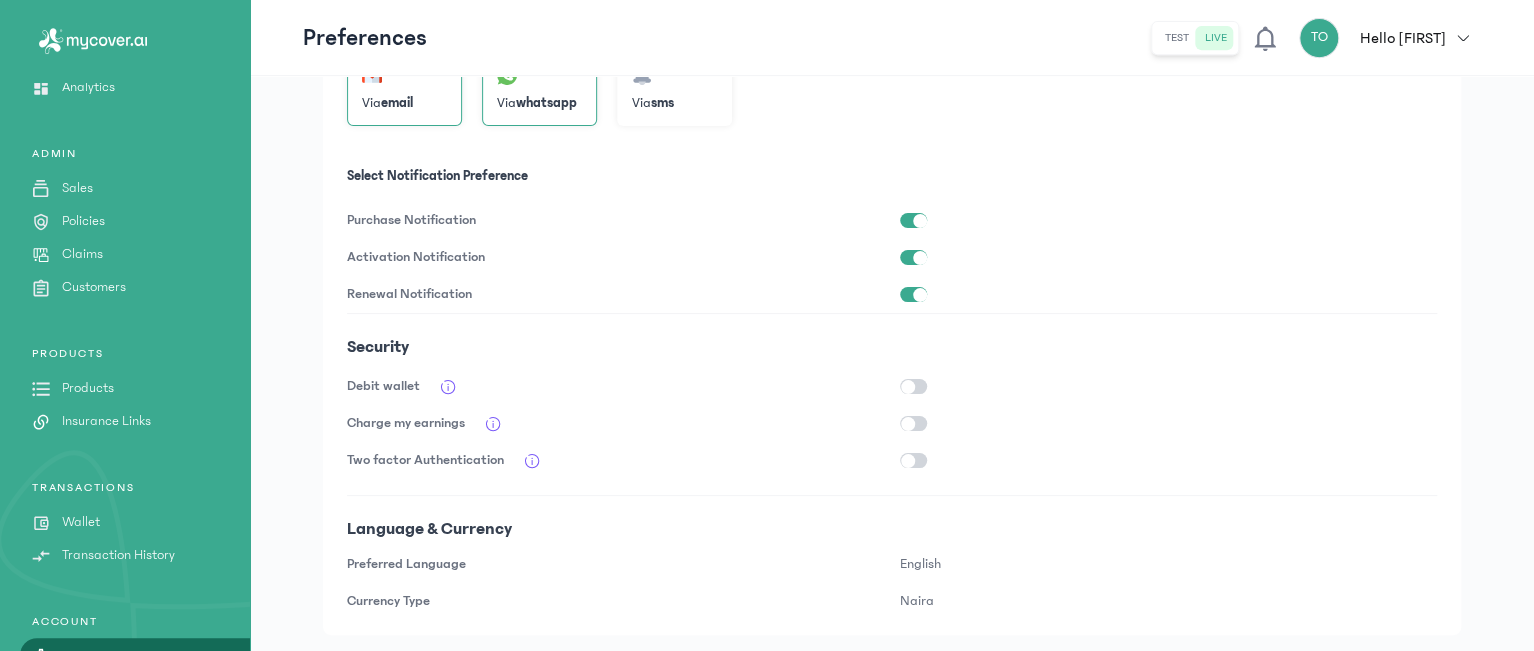 click on "Wallet" 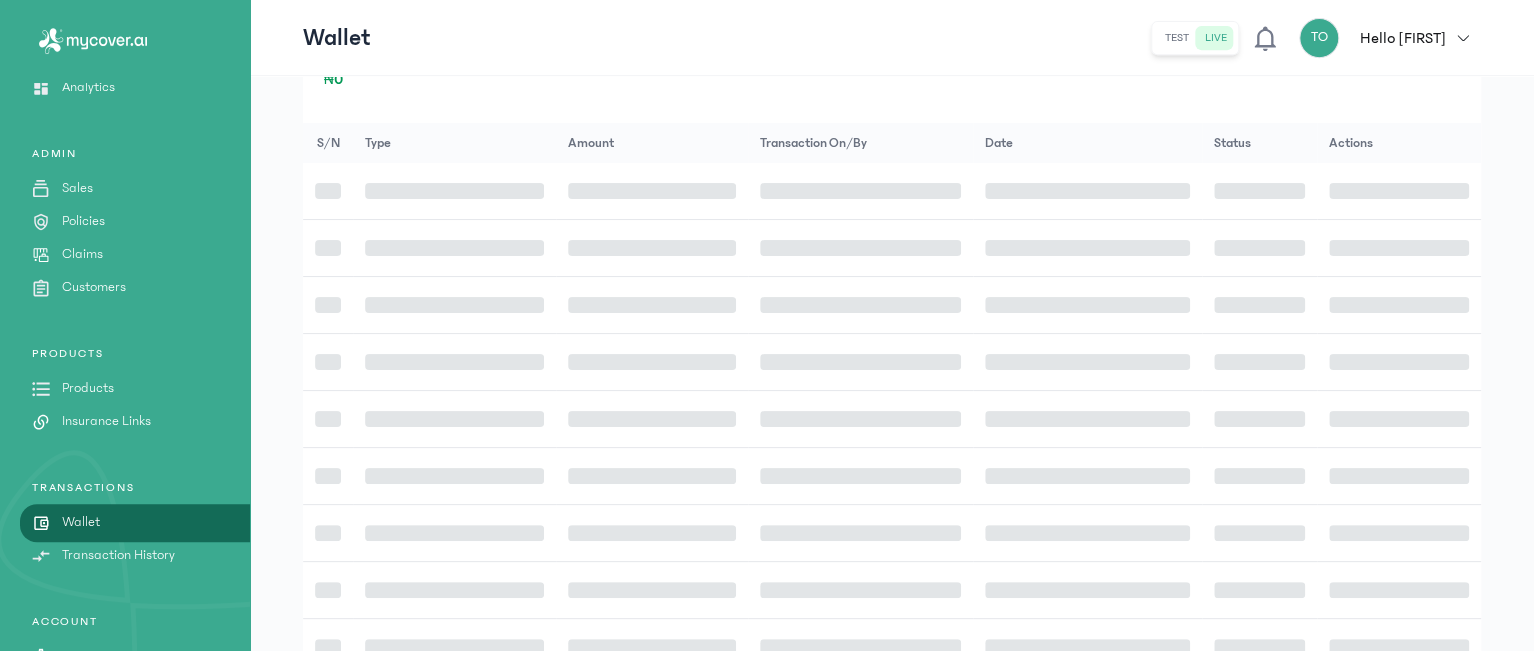 scroll, scrollTop: 0, scrollLeft: 0, axis: both 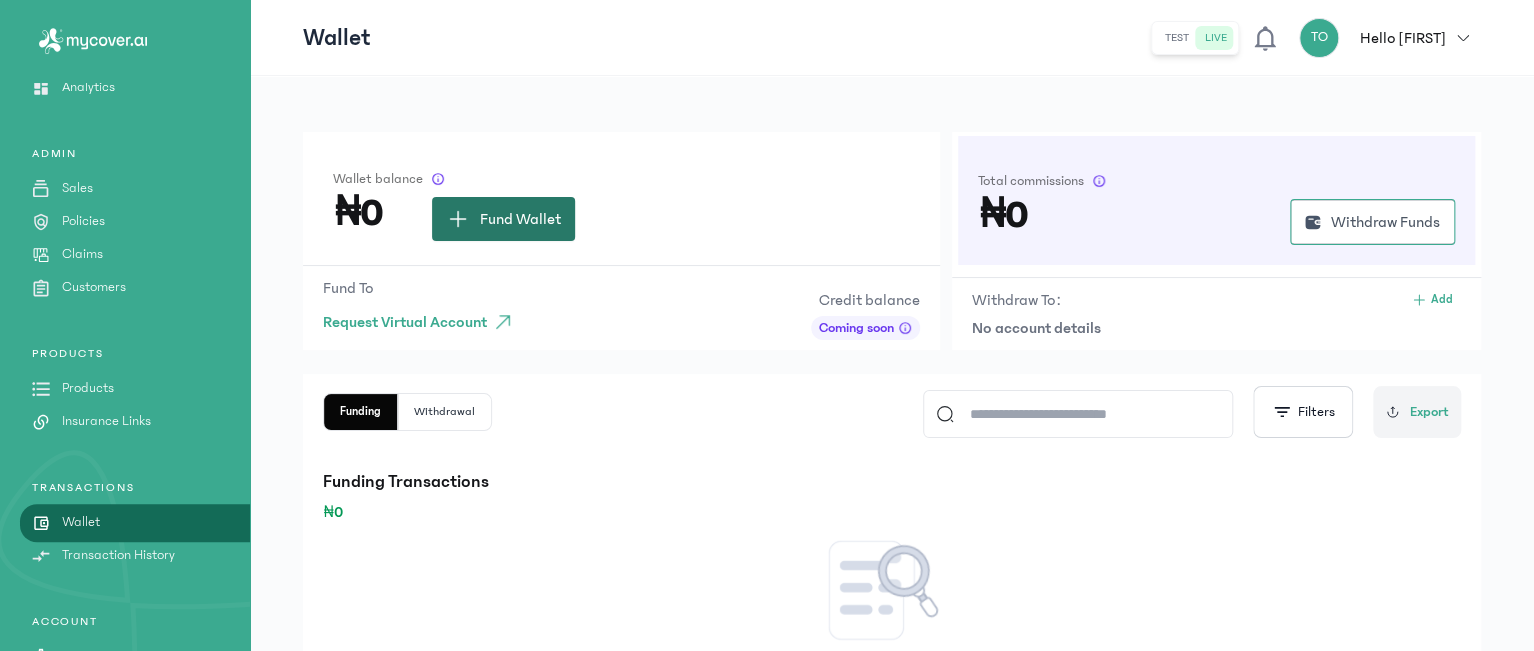 click on "Fund Wallet" 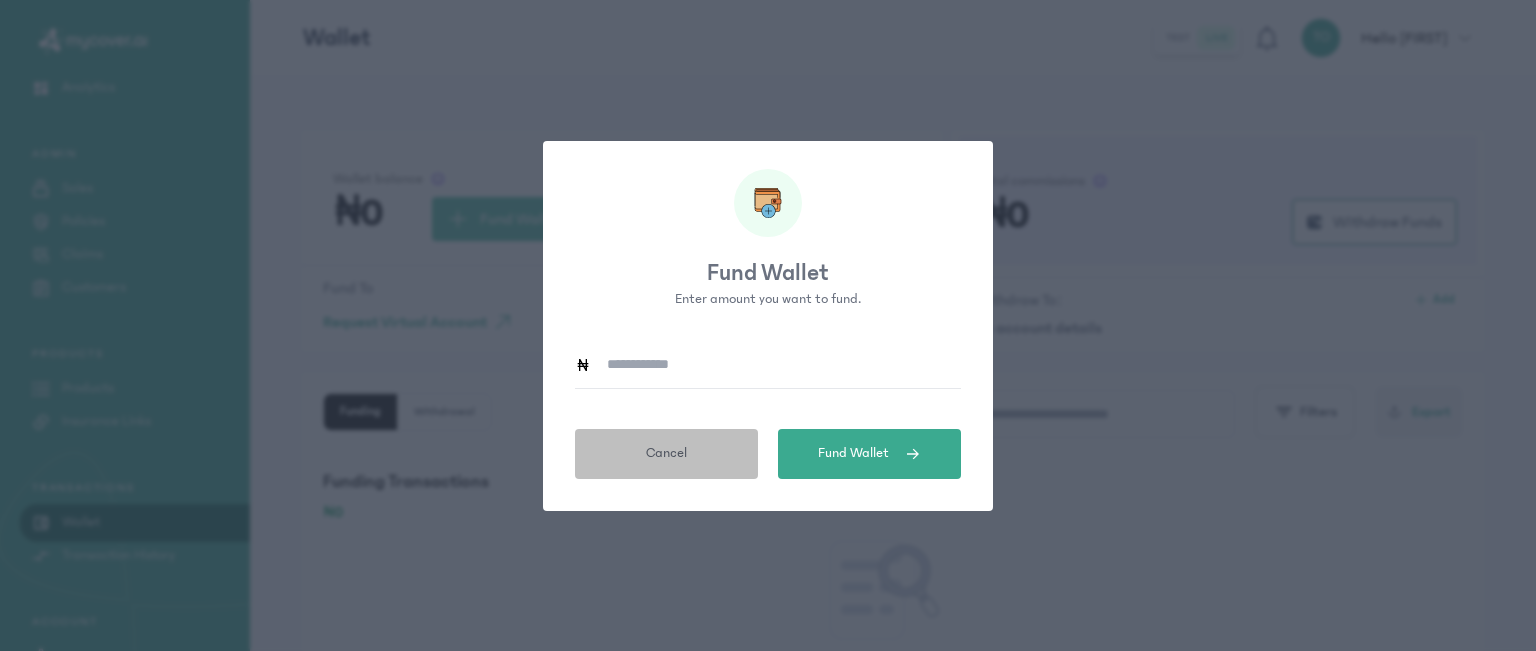 click on "Cancel" at bounding box center [666, 454] 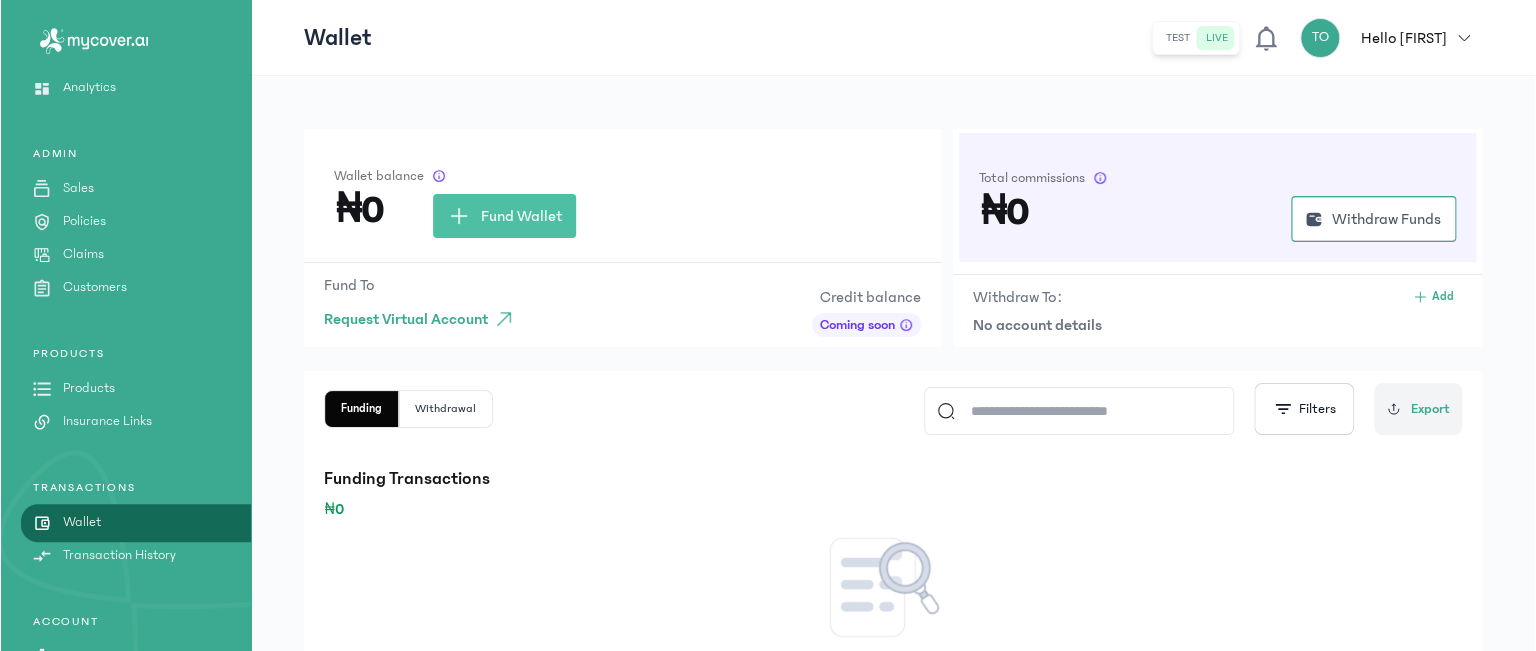 scroll, scrollTop: 0, scrollLeft: 0, axis: both 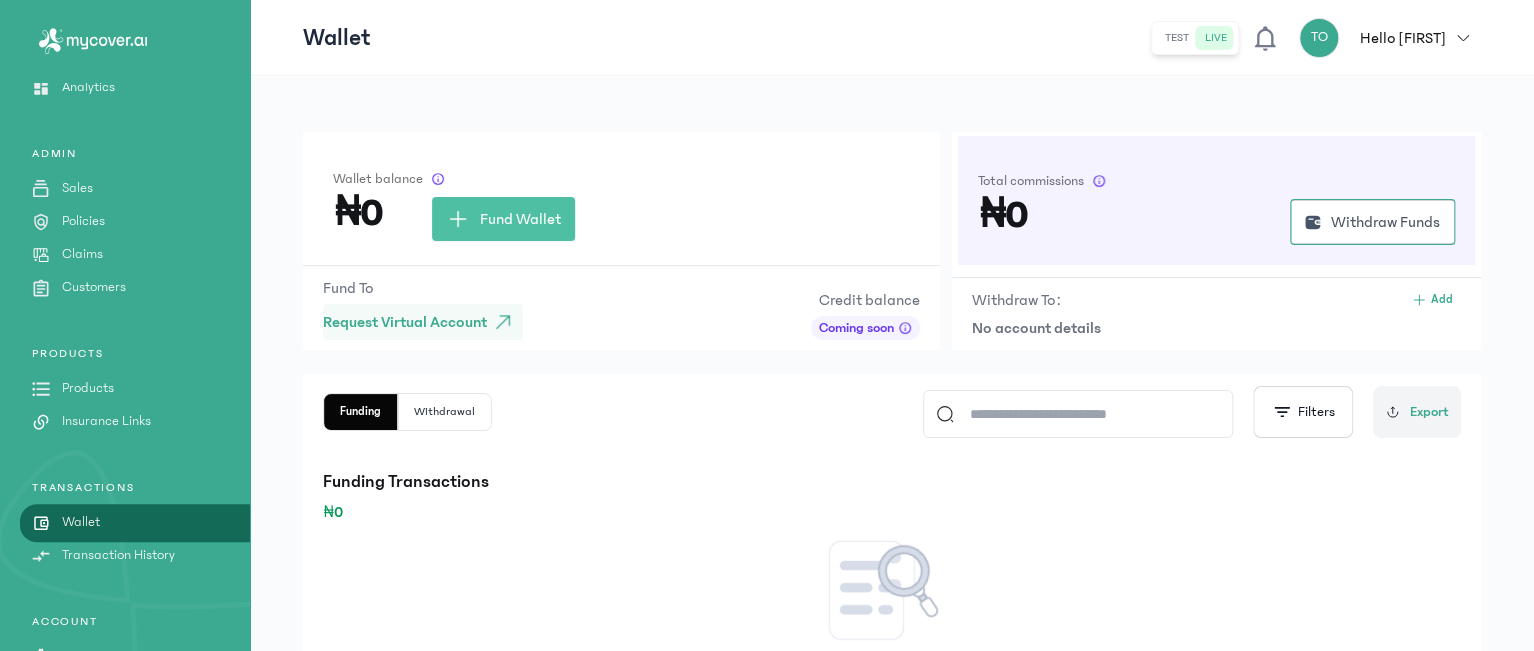 click on "Request Virtual Account" 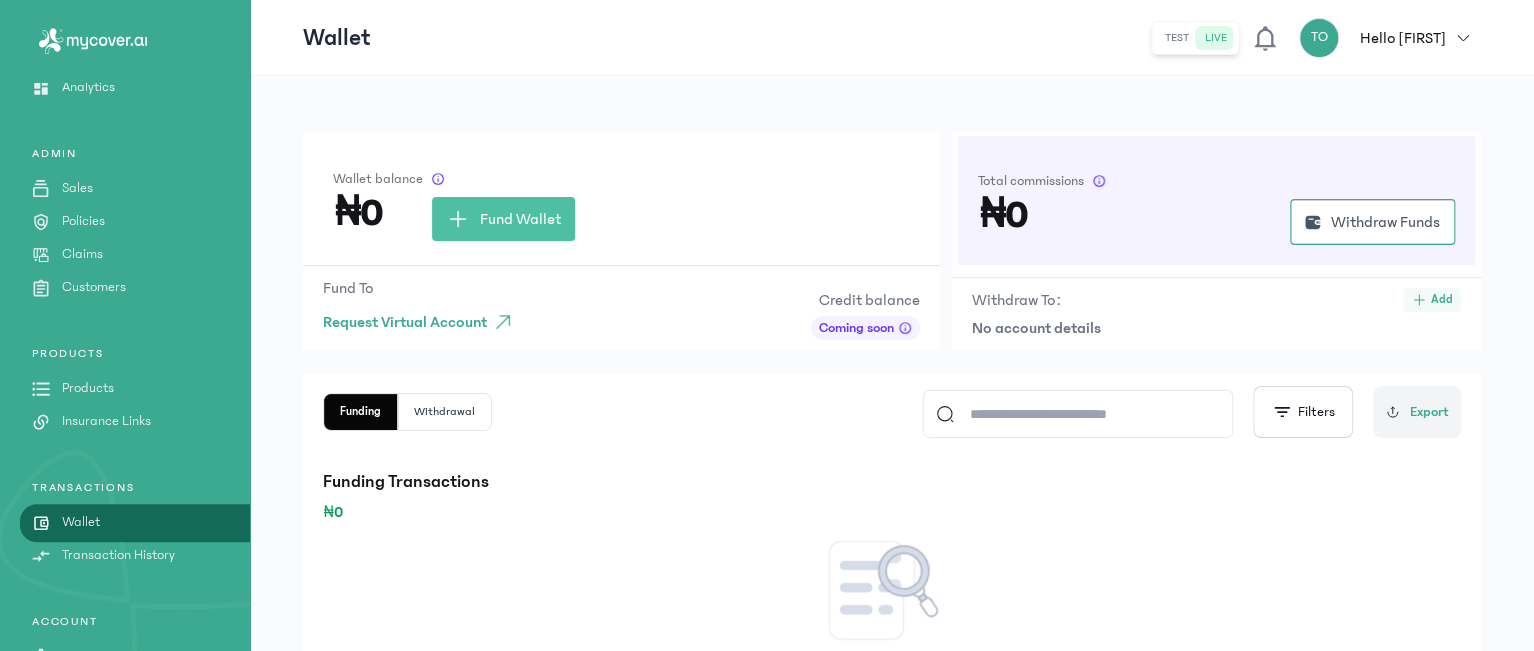 click on "Add" 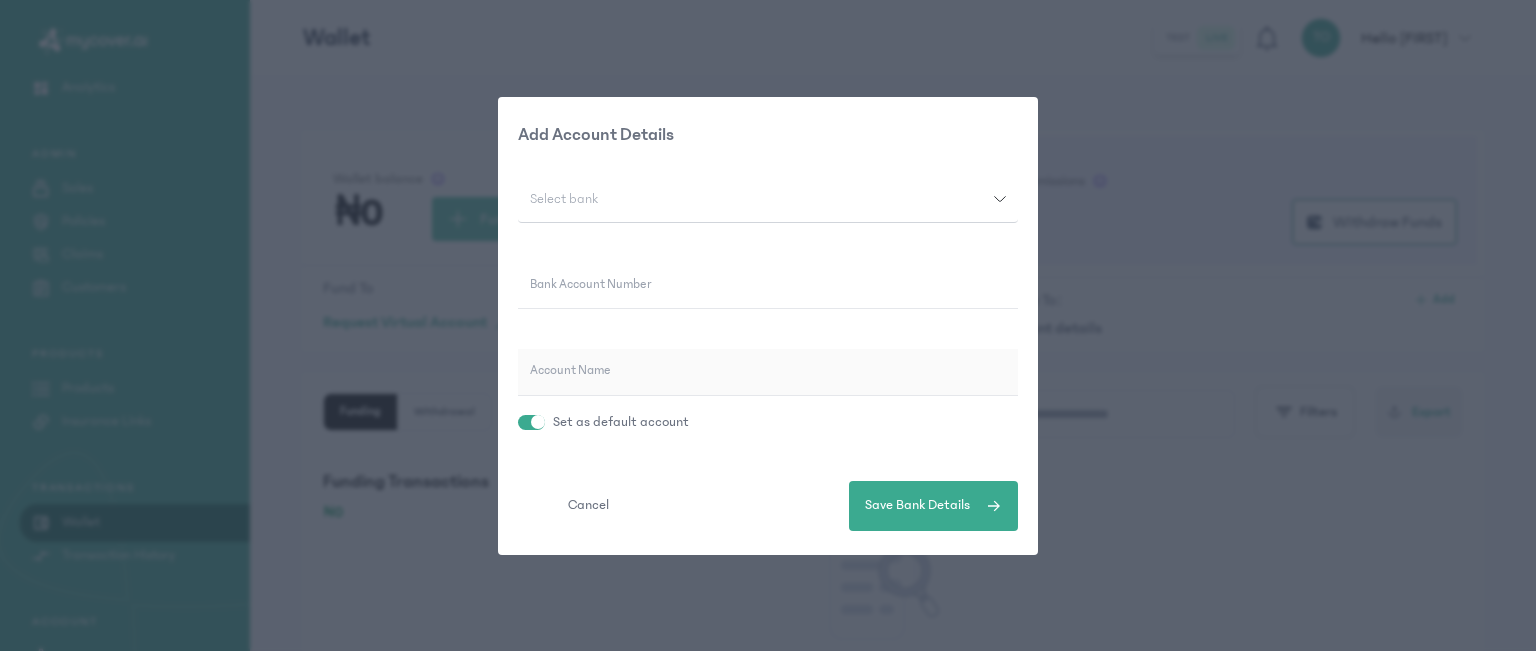 click on "Select bank" 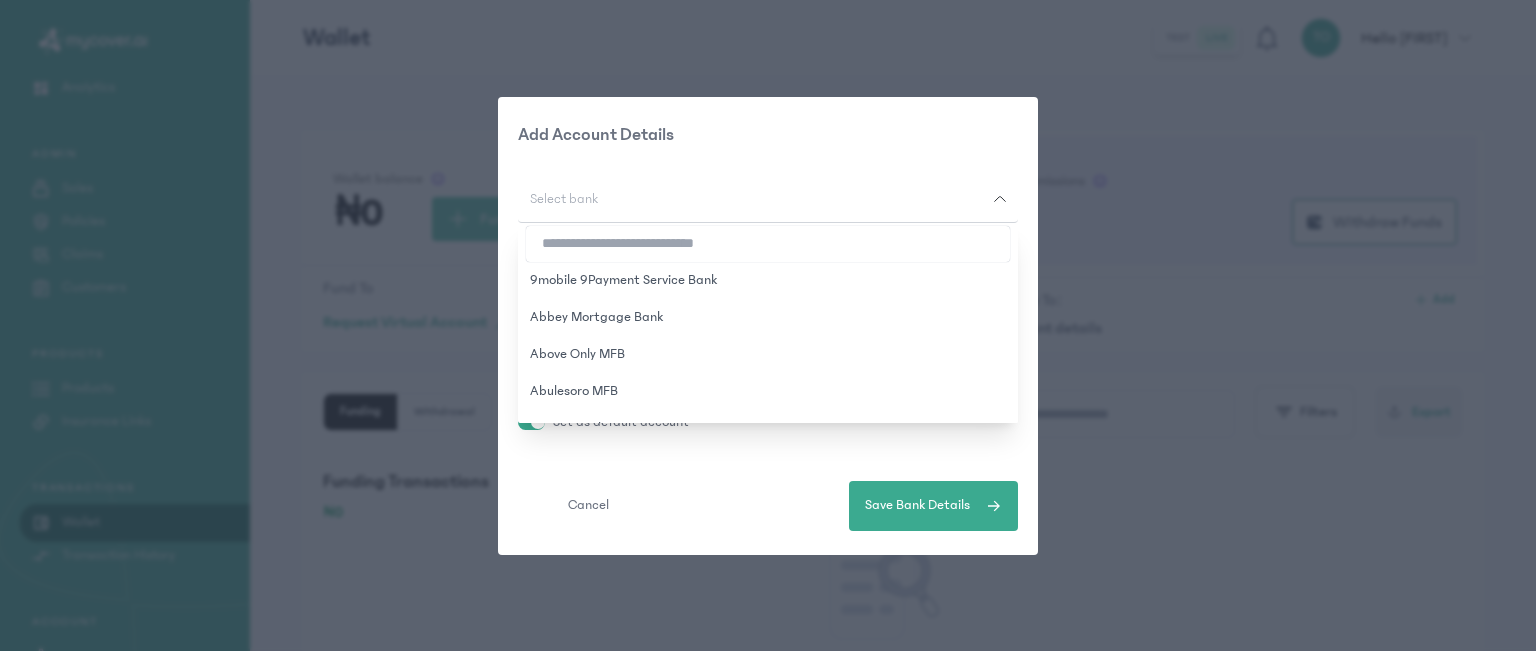click on "Select bank" 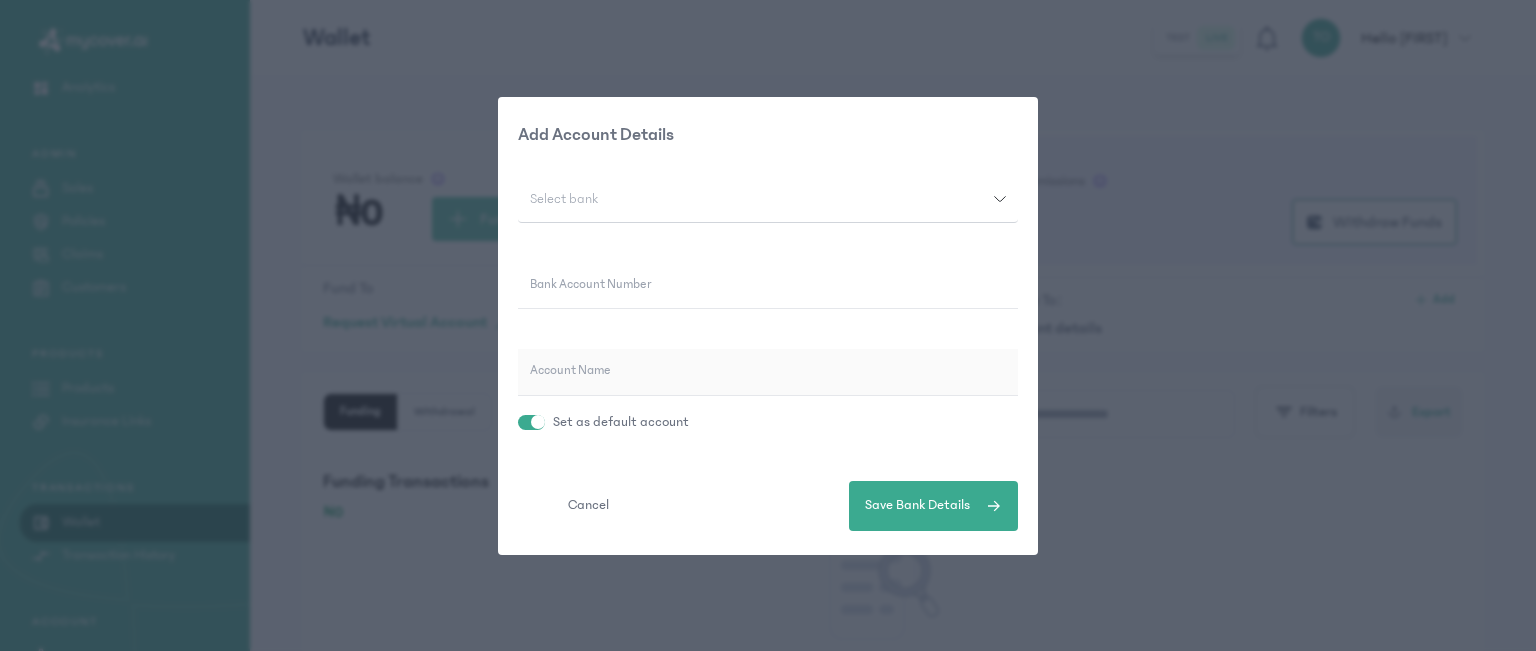 click 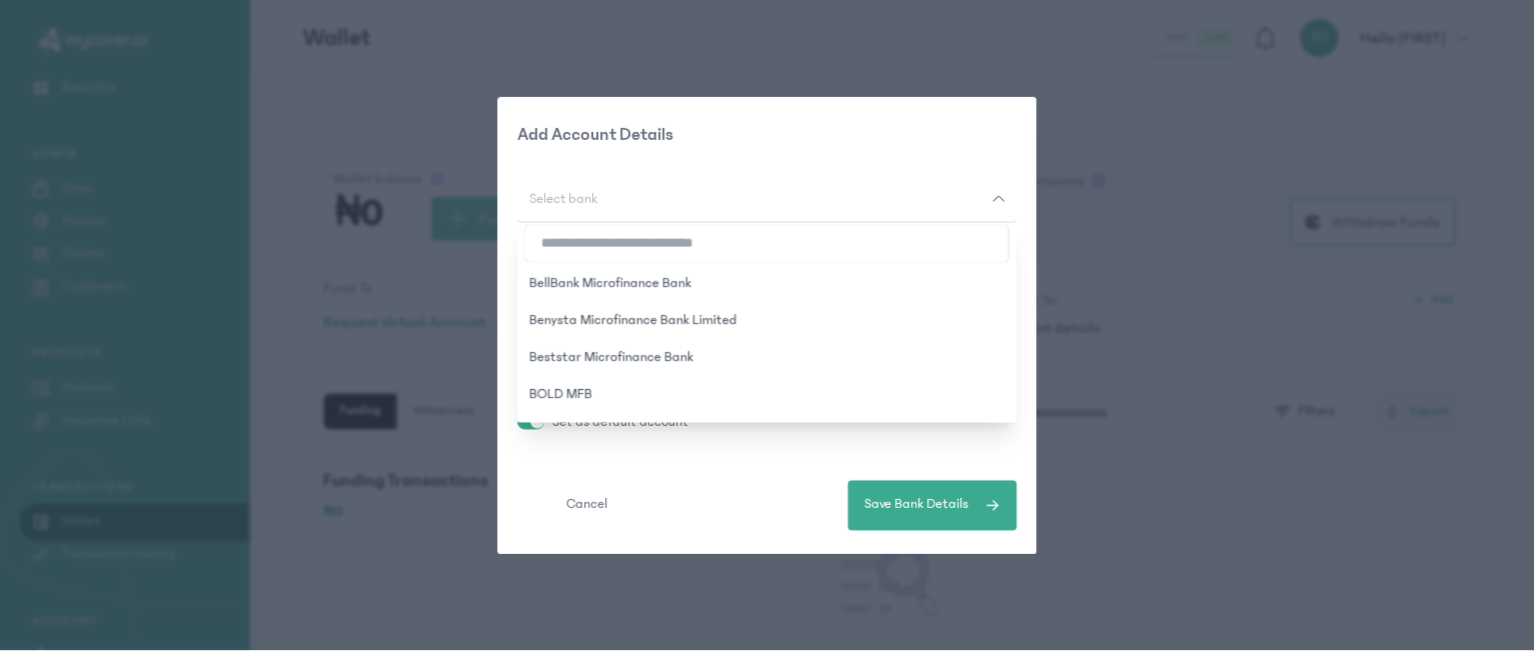 scroll, scrollTop: 987, scrollLeft: 0, axis: vertical 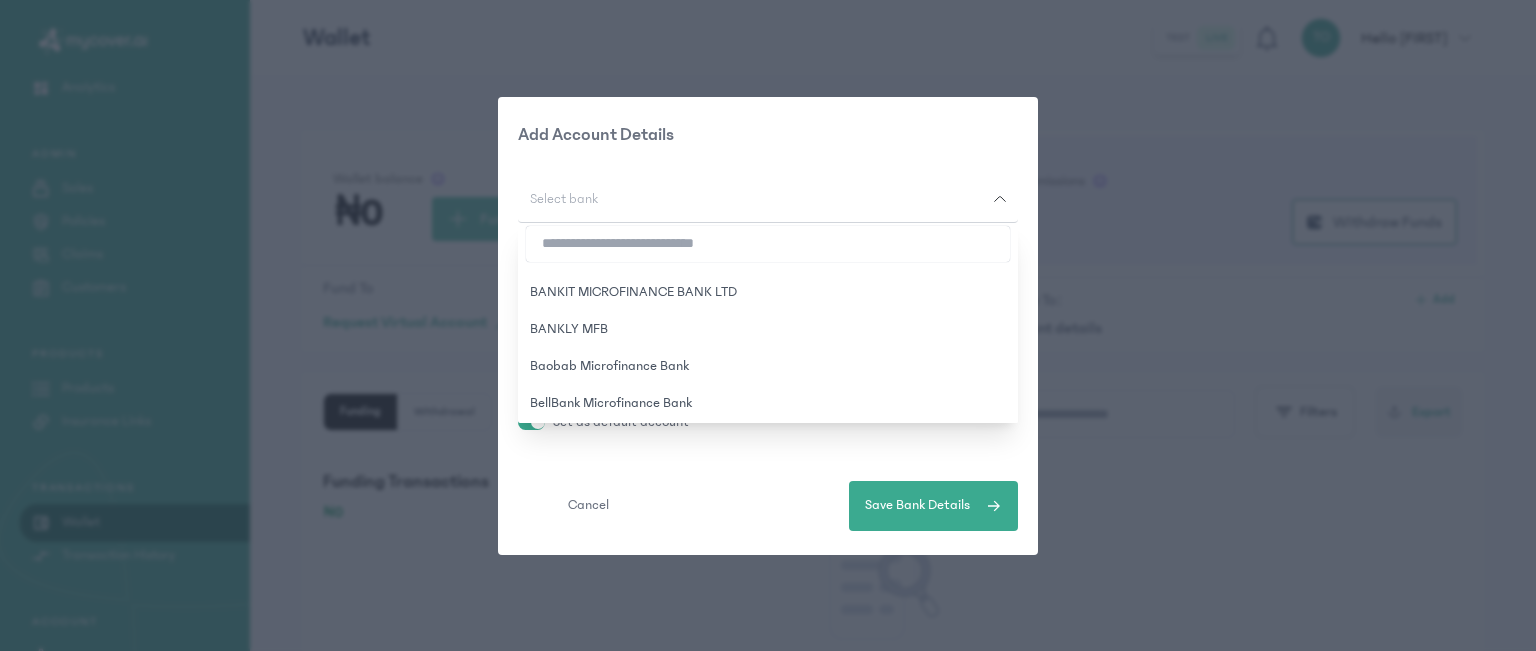 click on "Select bank
9mobile 9Payment Service Bank  Abbey Mortgage Bank  Above Only MFB  Abulesoro MFB  Access Bank  Access Bank (Diamond)  Accion Microfinance Bank  Aella MFB  AG Mortgage Bank  Ahmadu Bello University Microfinance Bank  Airtel Smartcash PSB  AKU Microfinance Bank  Akuchukwu Microfinance Bank Limited  ALAT by WEMA  Alpha Morgan Bank  Alternative bank  Amegy Microfinance Bank  Amju Unique MFB  Aramoko MFB  ASO Savings and Loans  Assets Microfinance Bank  Astrapolaris MFB LTD  AVUENEGBE MICROFINANCE BANK  AWACASH MICROFINANCE BANK  AZTEC MICROFINANCE BANK LIMITED  Bainescredit MFB  Banc Corp Microfinance Bank  BANKIT MICROFINANCE BANK LTD  BANKLY MFB  Baobab Microfinance Bank  BellBank Microfinance Bank  Benysta Microfinance Bank Limited  Beststar Microfinance Bank  BOLD MFB  Bosak Microfinance Bank  Bowen Microfinance Bank  Branch International Finance Company Limited  BuyPower MFB  Carbon  Cashbridge Microfinance Bank Limited  CASHCONNECT MFB  CEMCS Microfinance Bank  Chikum Microfinance bank" at bounding box center [768, 354] 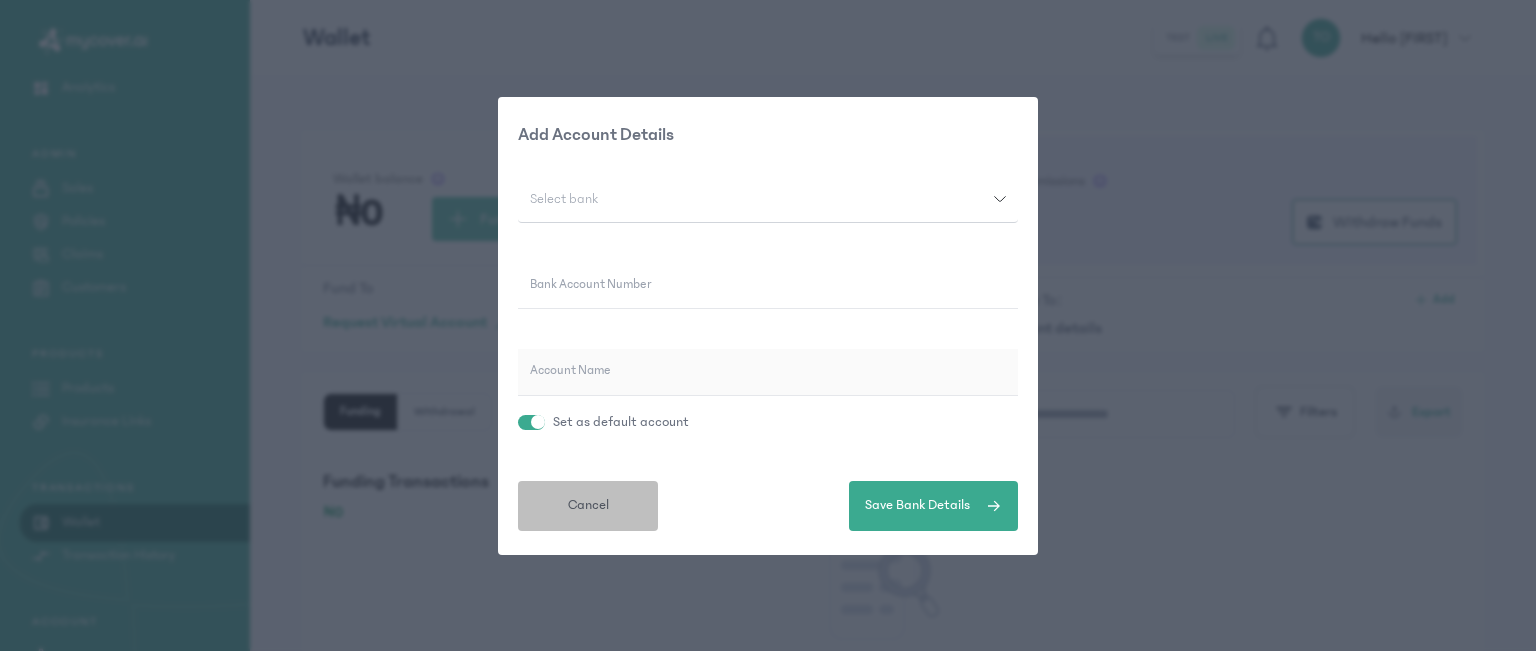 click on "Cancel" at bounding box center (588, 505) 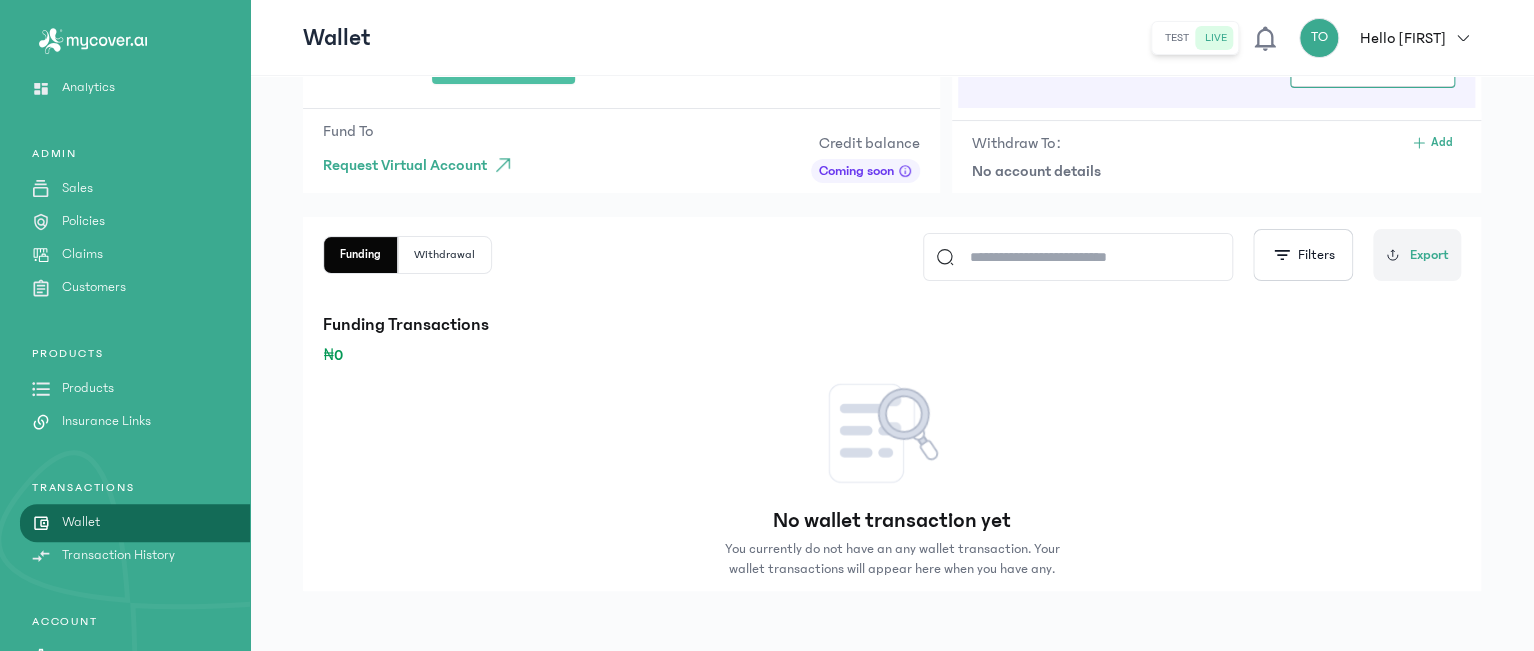 scroll, scrollTop: 160, scrollLeft: 0, axis: vertical 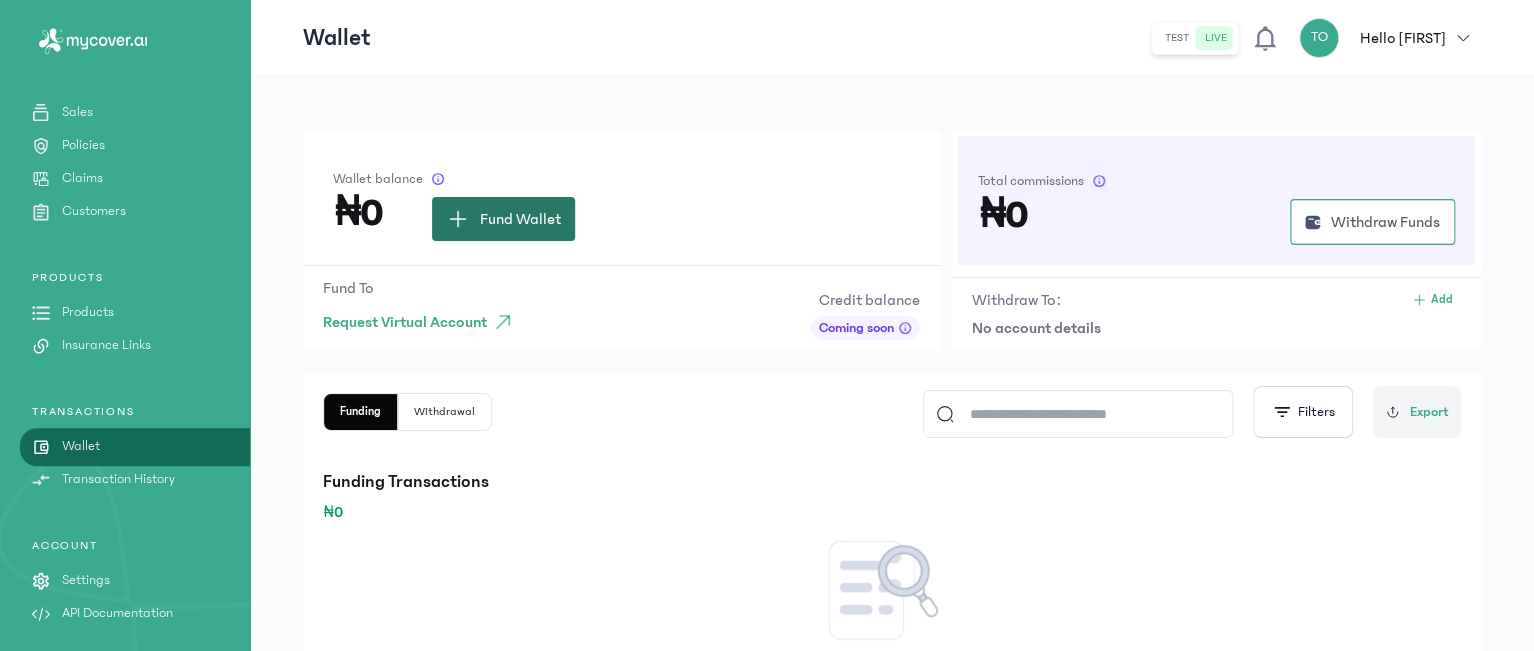 click on "Fund Wallet" 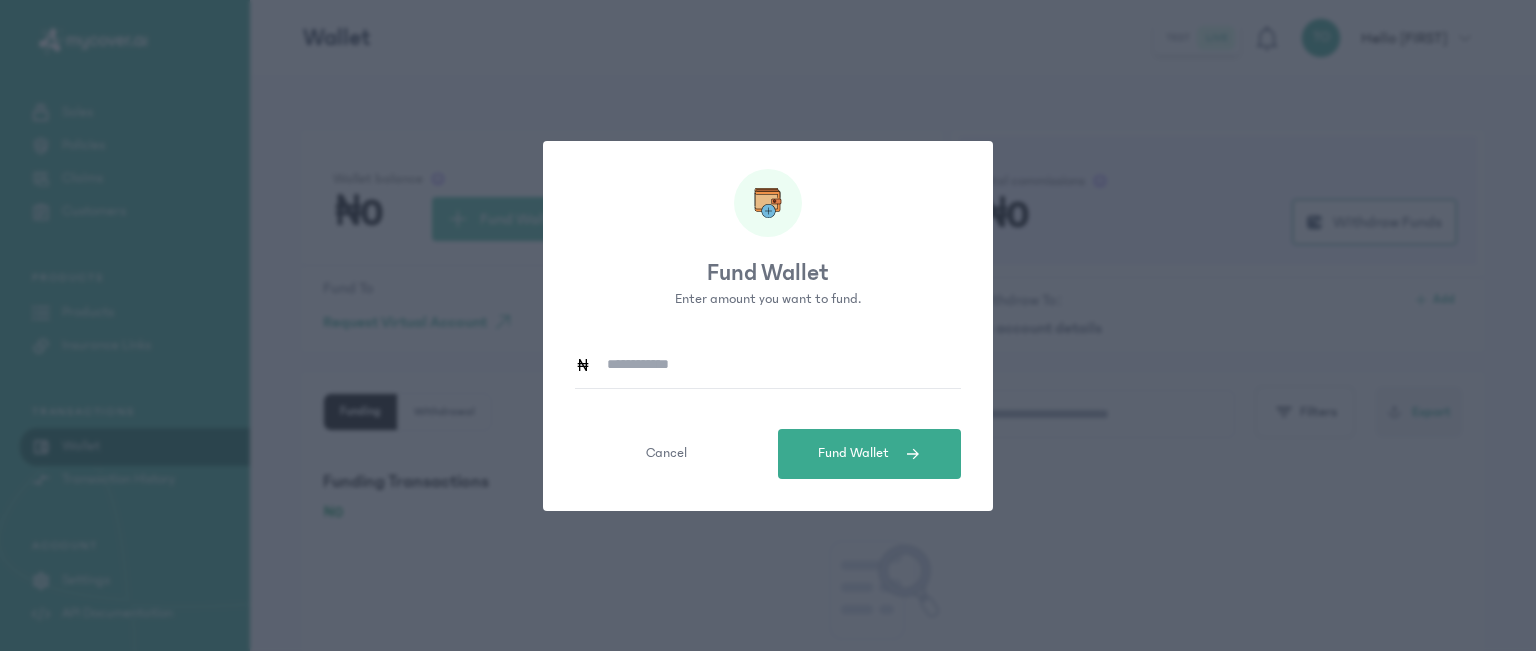 click 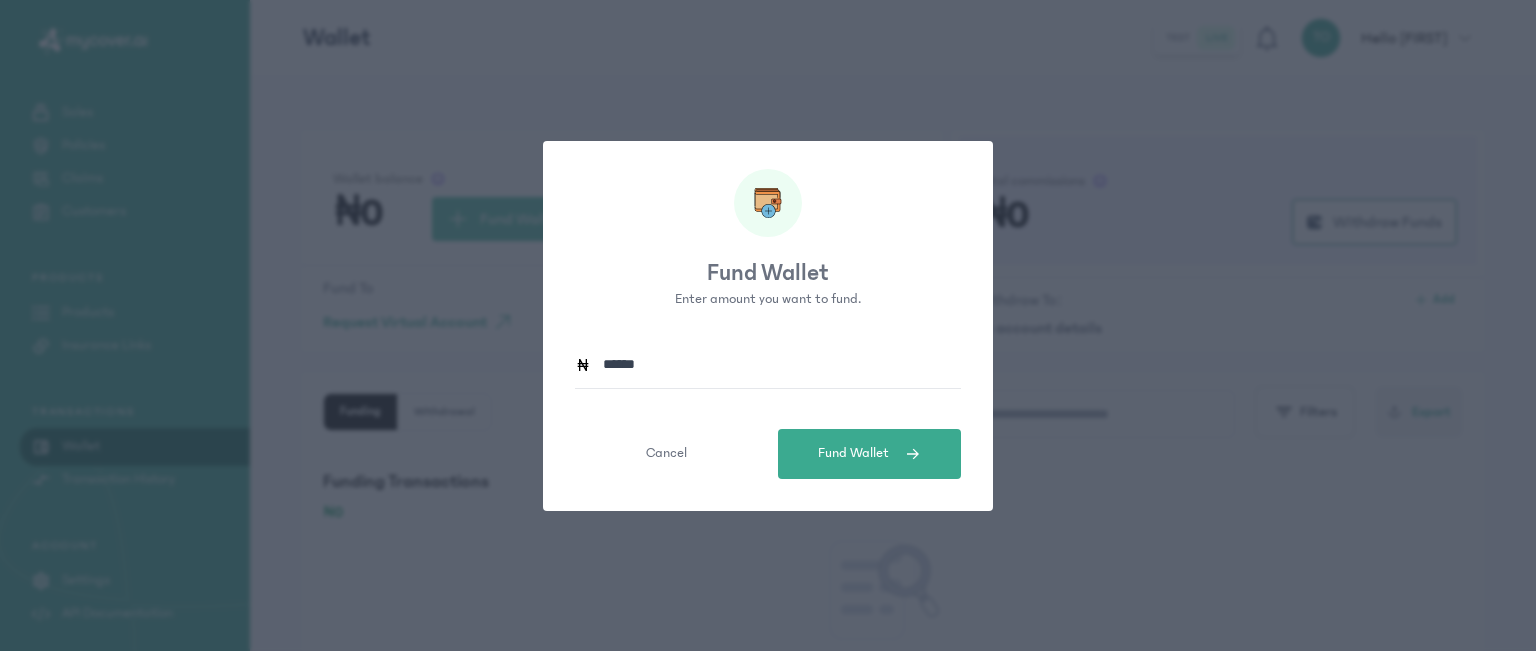 click on "Fund Wallet" at bounding box center (869, 454) 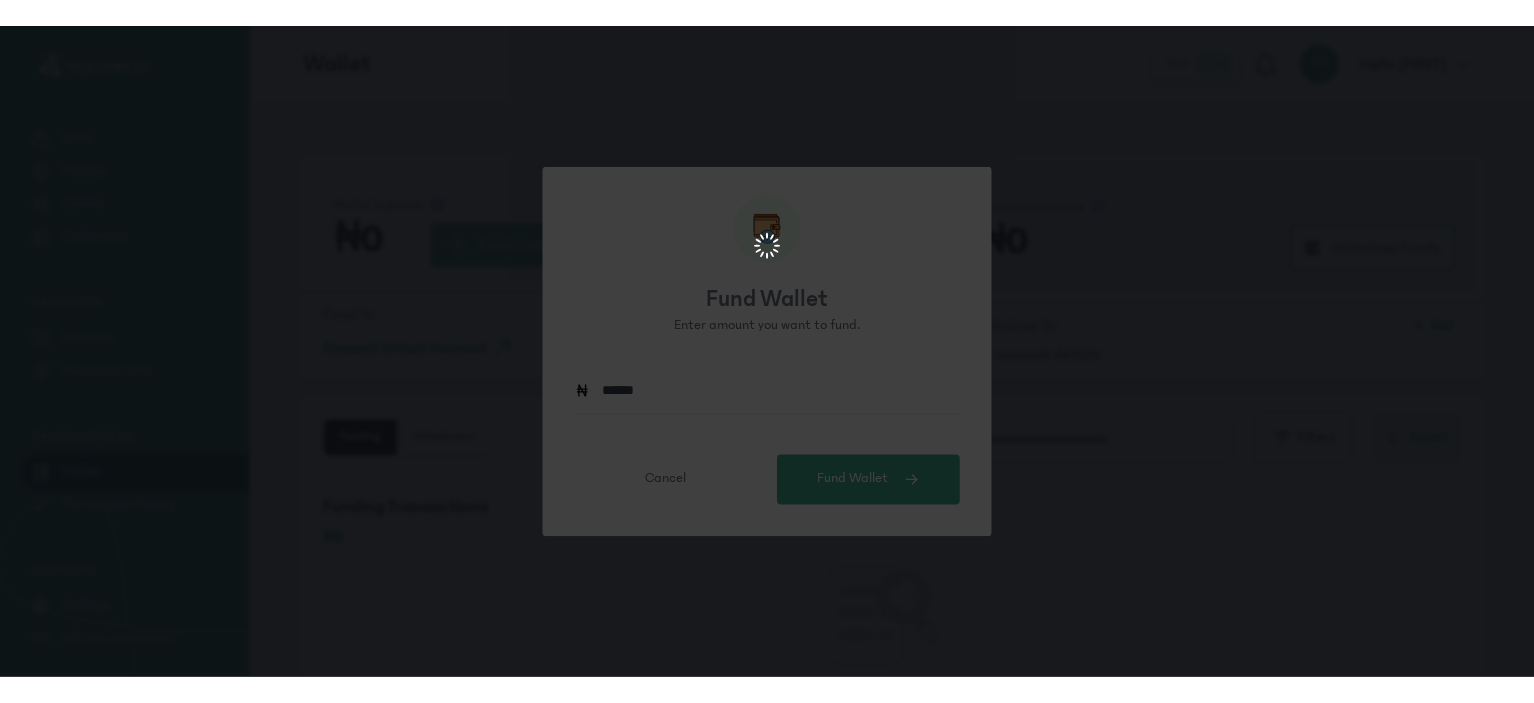 scroll, scrollTop: 0, scrollLeft: 0, axis: both 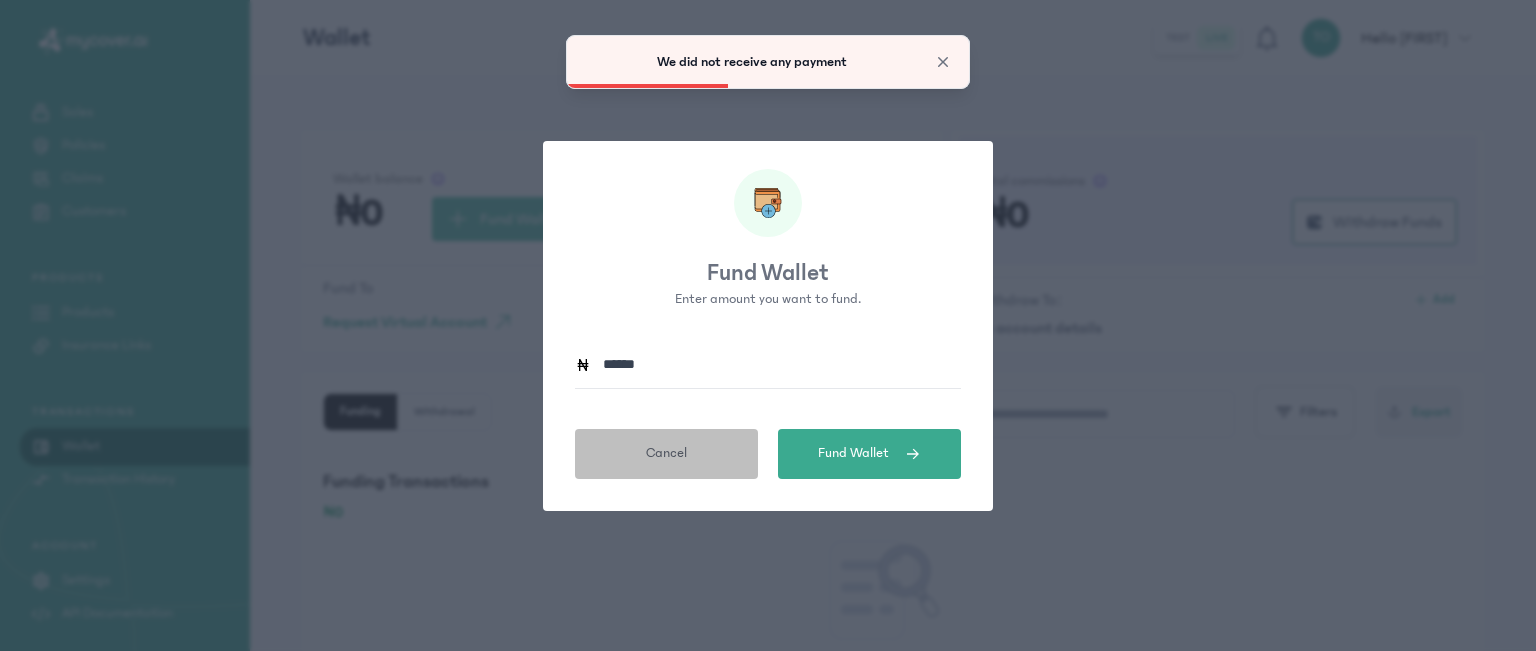 click on "Cancel" at bounding box center [666, 454] 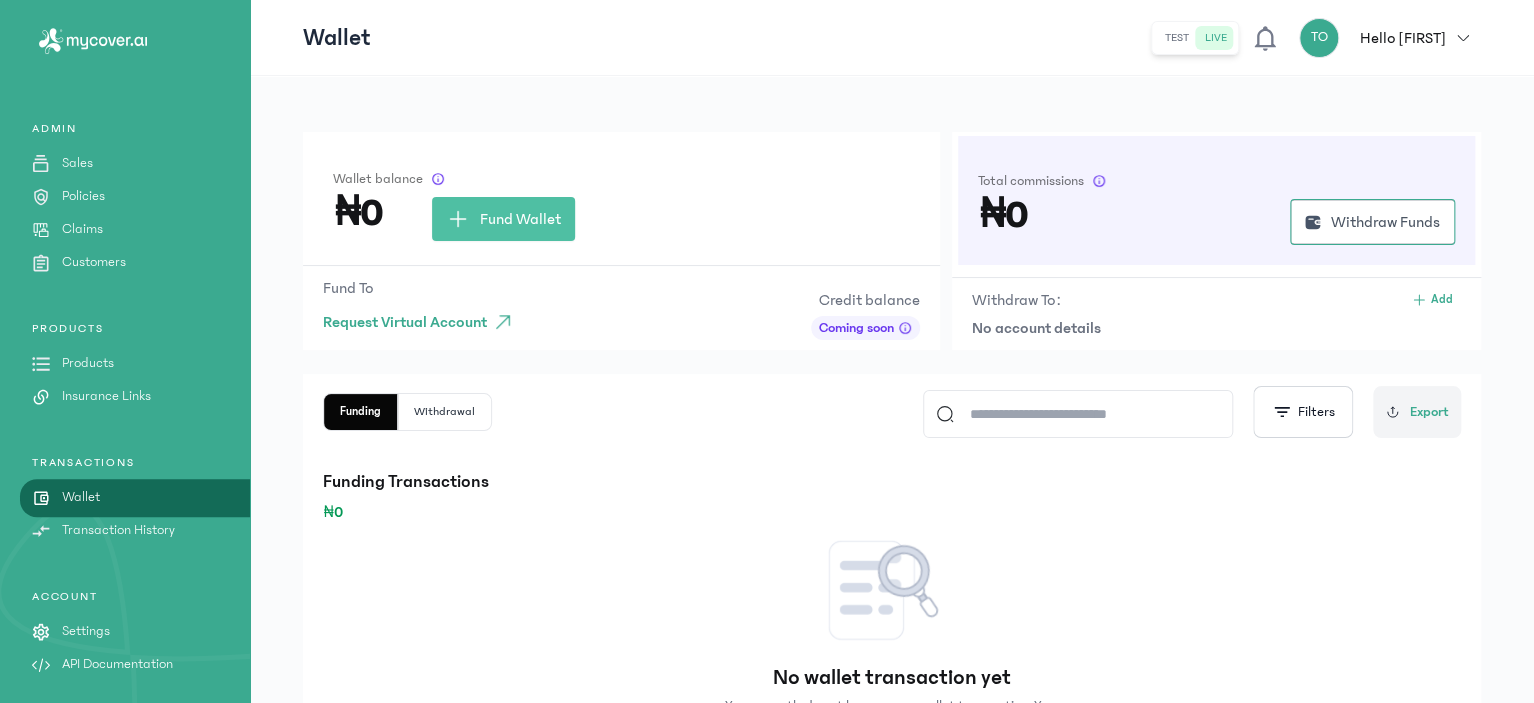 scroll, scrollTop: 155, scrollLeft: 0, axis: vertical 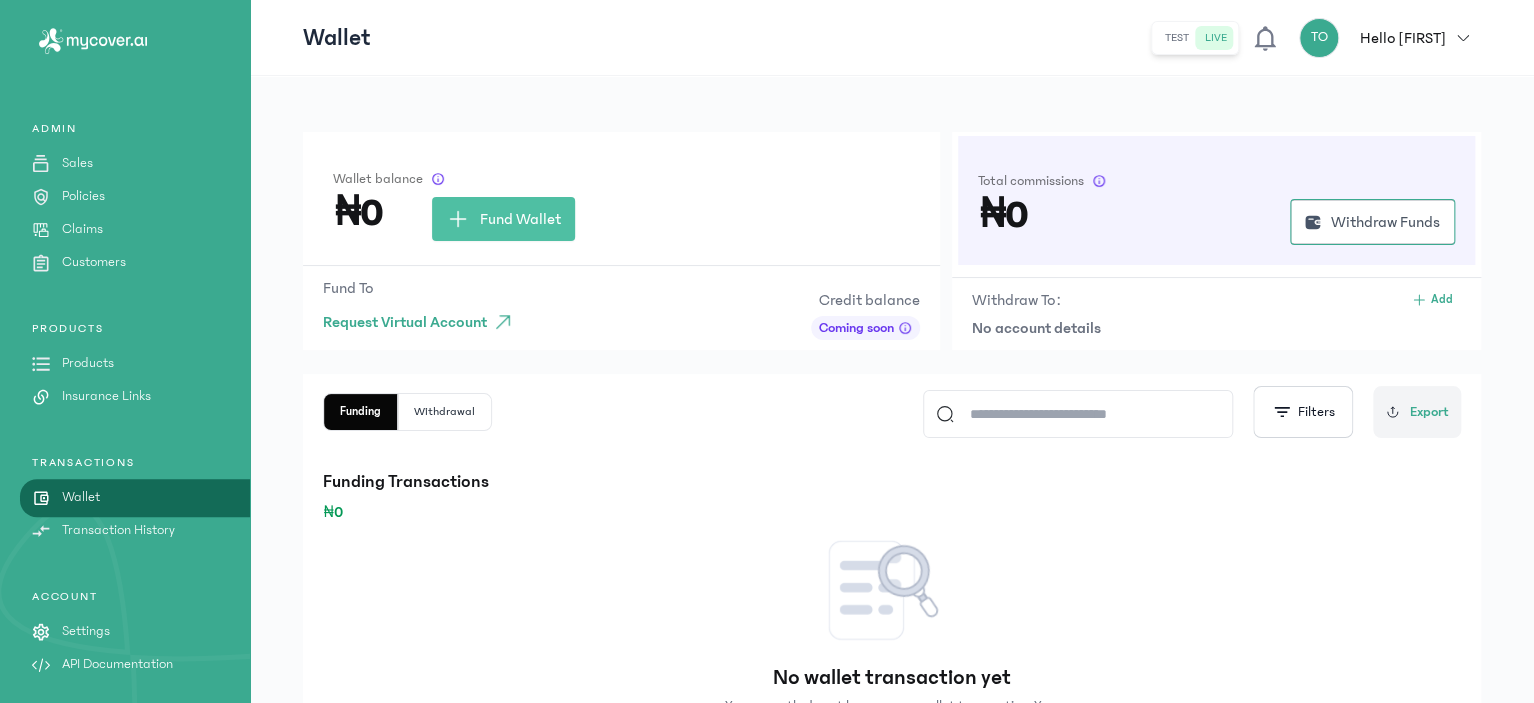 click on "Products" at bounding box center (88, 363) 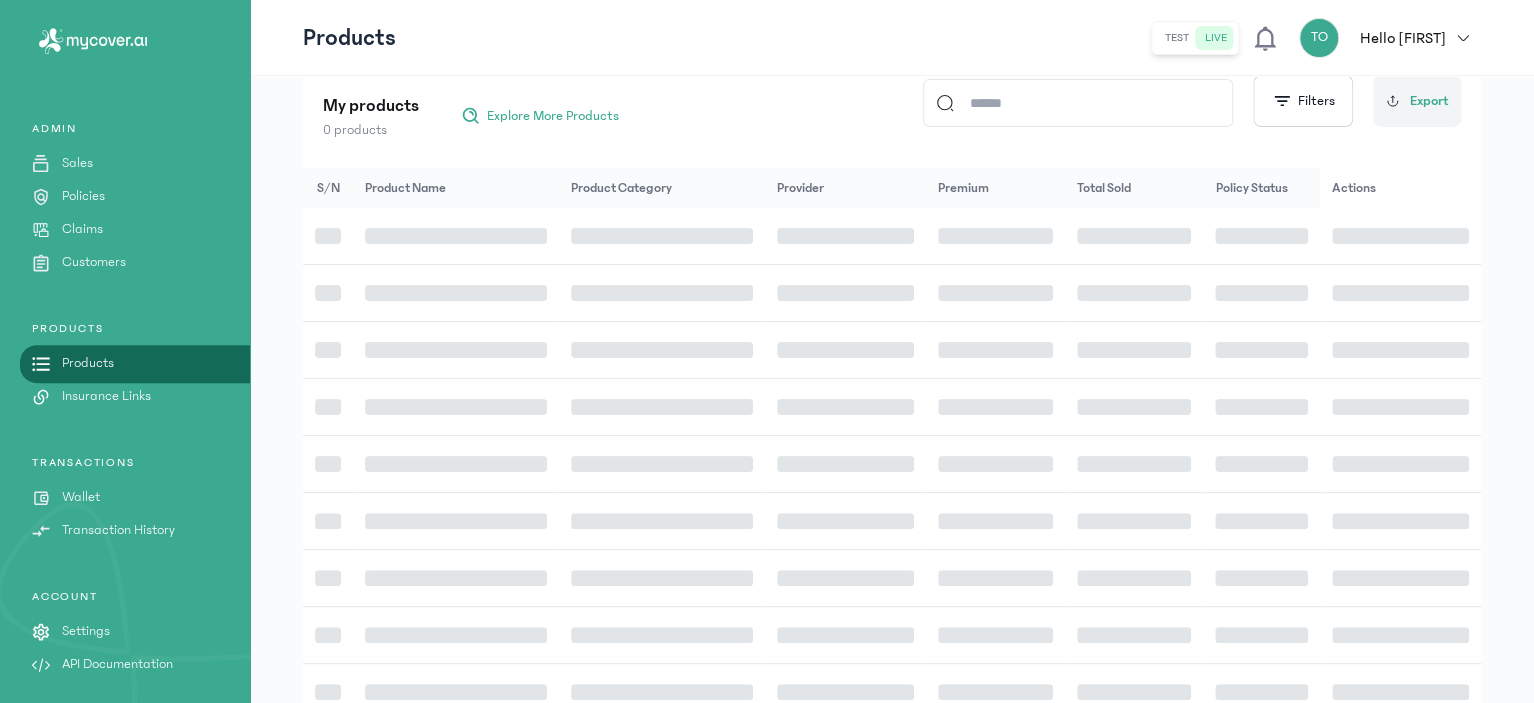 scroll, scrollTop: 260, scrollLeft: 0, axis: vertical 